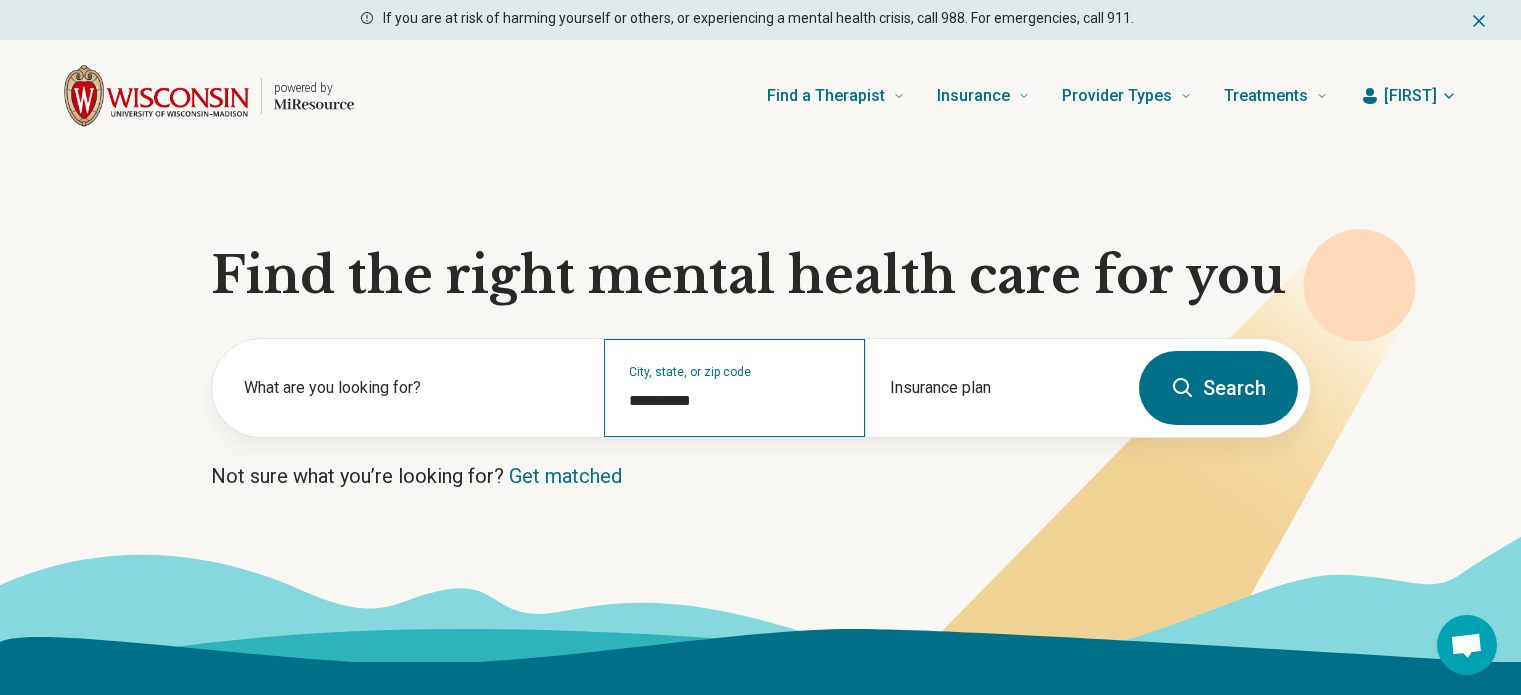 scroll, scrollTop: 0, scrollLeft: 0, axis: both 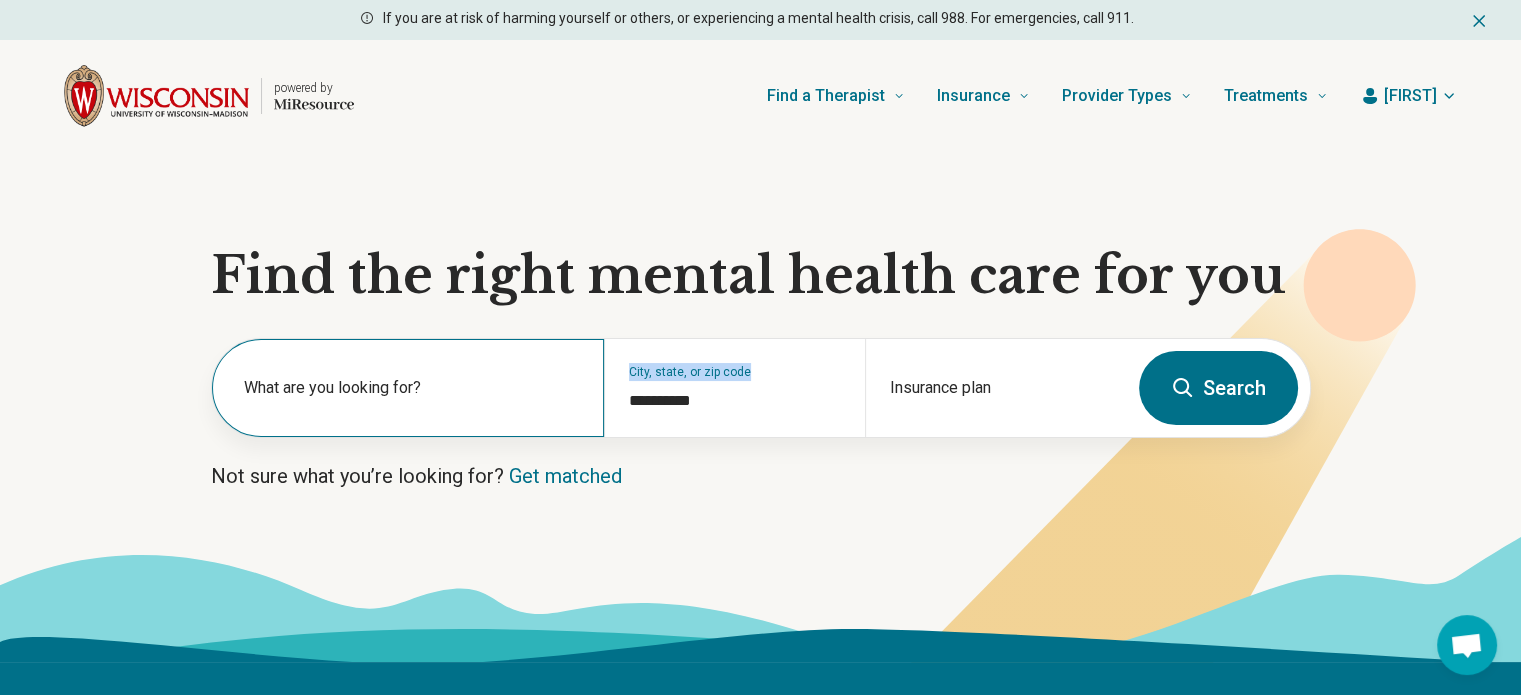 drag, startPoint x: 652, startPoint y: 406, endPoint x: 562, endPoint y: 400, distance: 90.199776 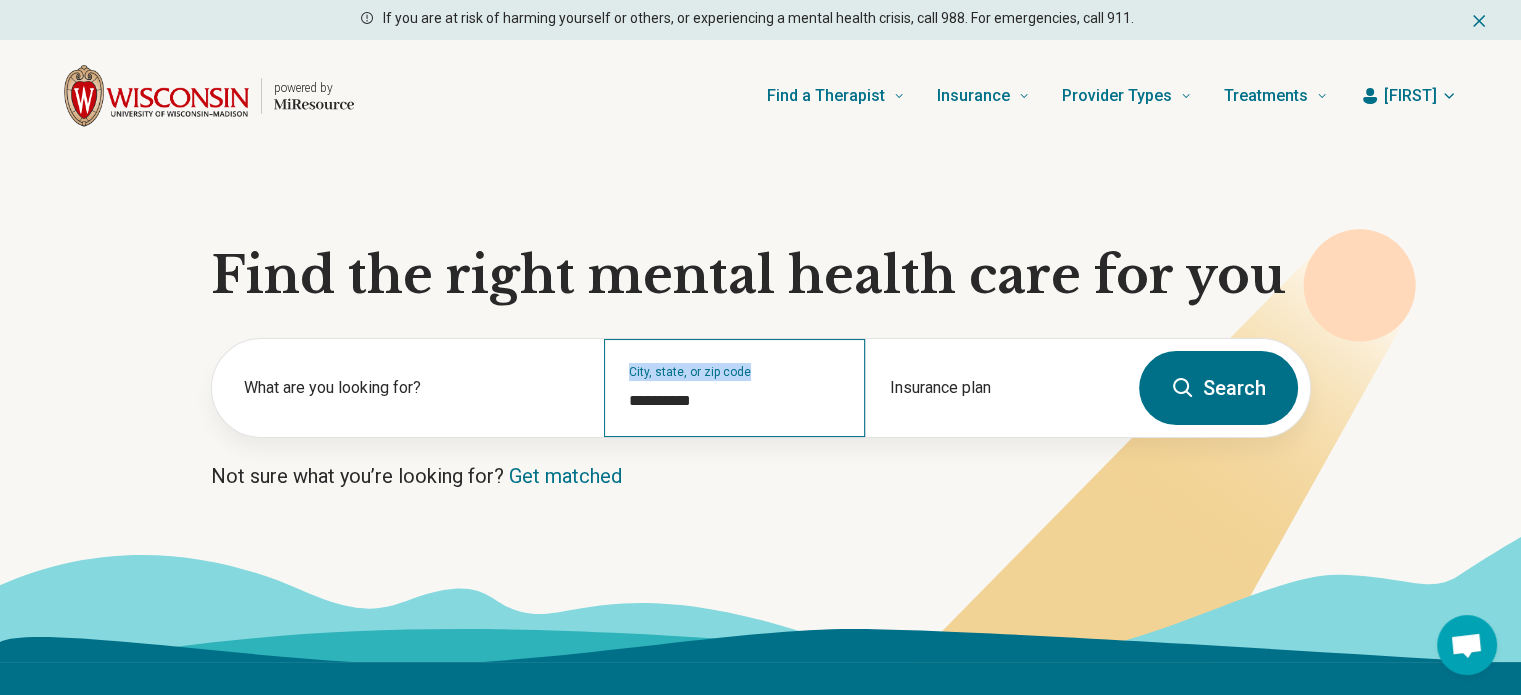 click on "**********" at bounding box center (734, 388) 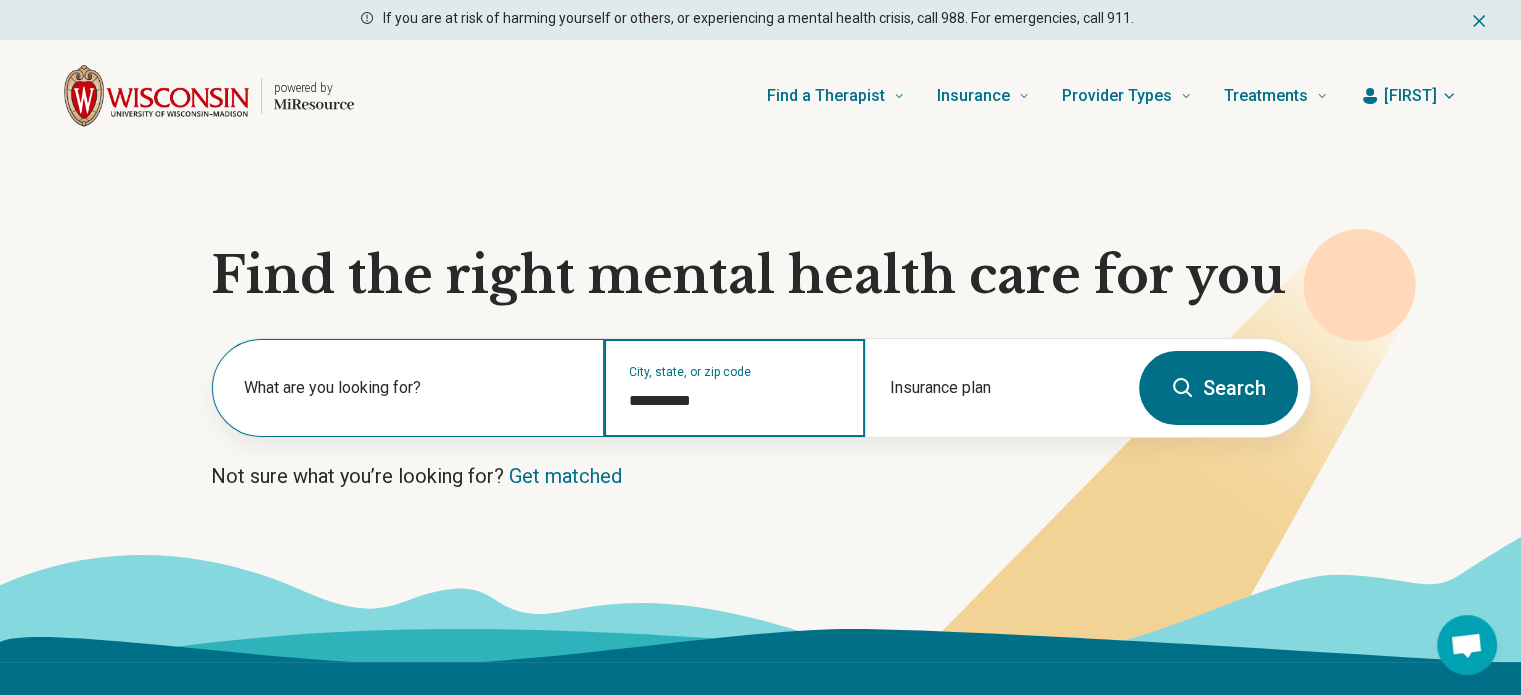 drag, startPoint x: 789, startPoint y: 404, endPoint x: 585, endPoint y: 400, distance: 204.03922 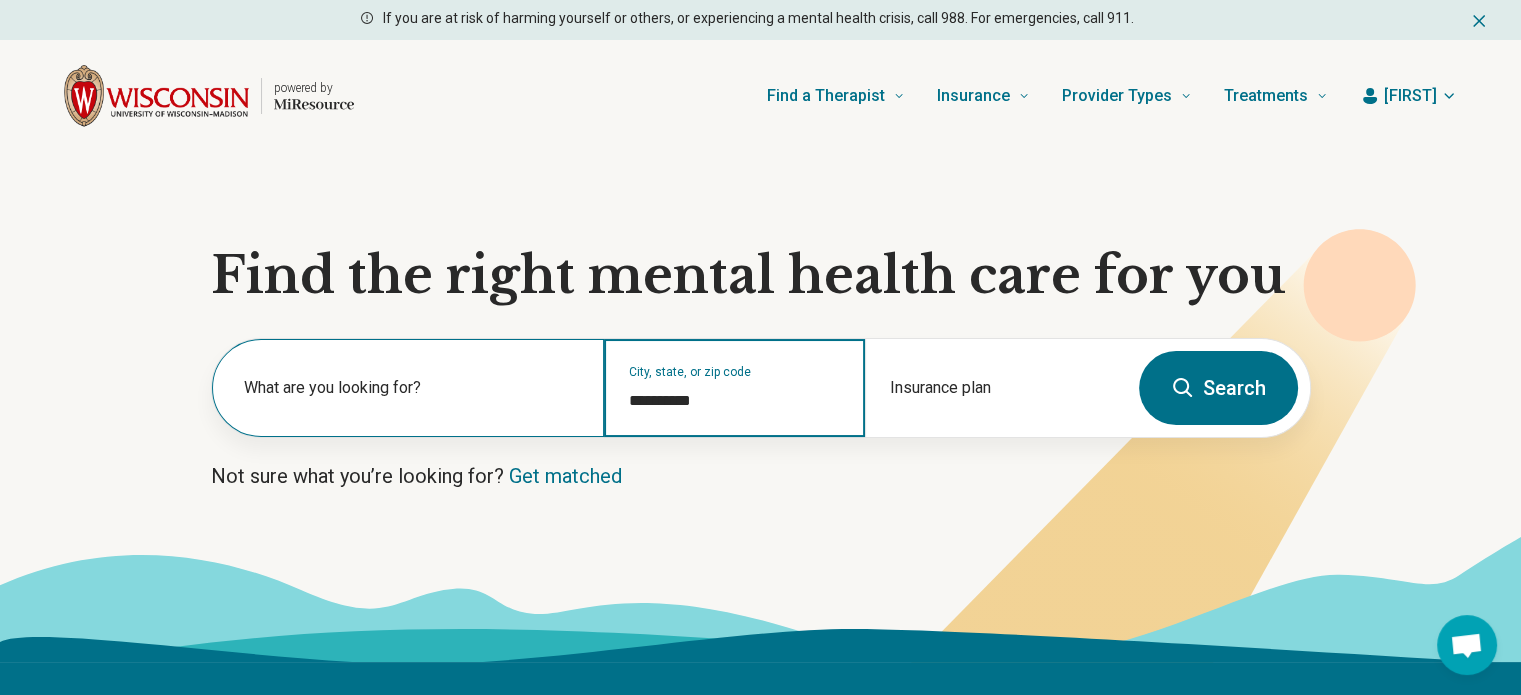click on "**********" at bounding box center [669, 388] 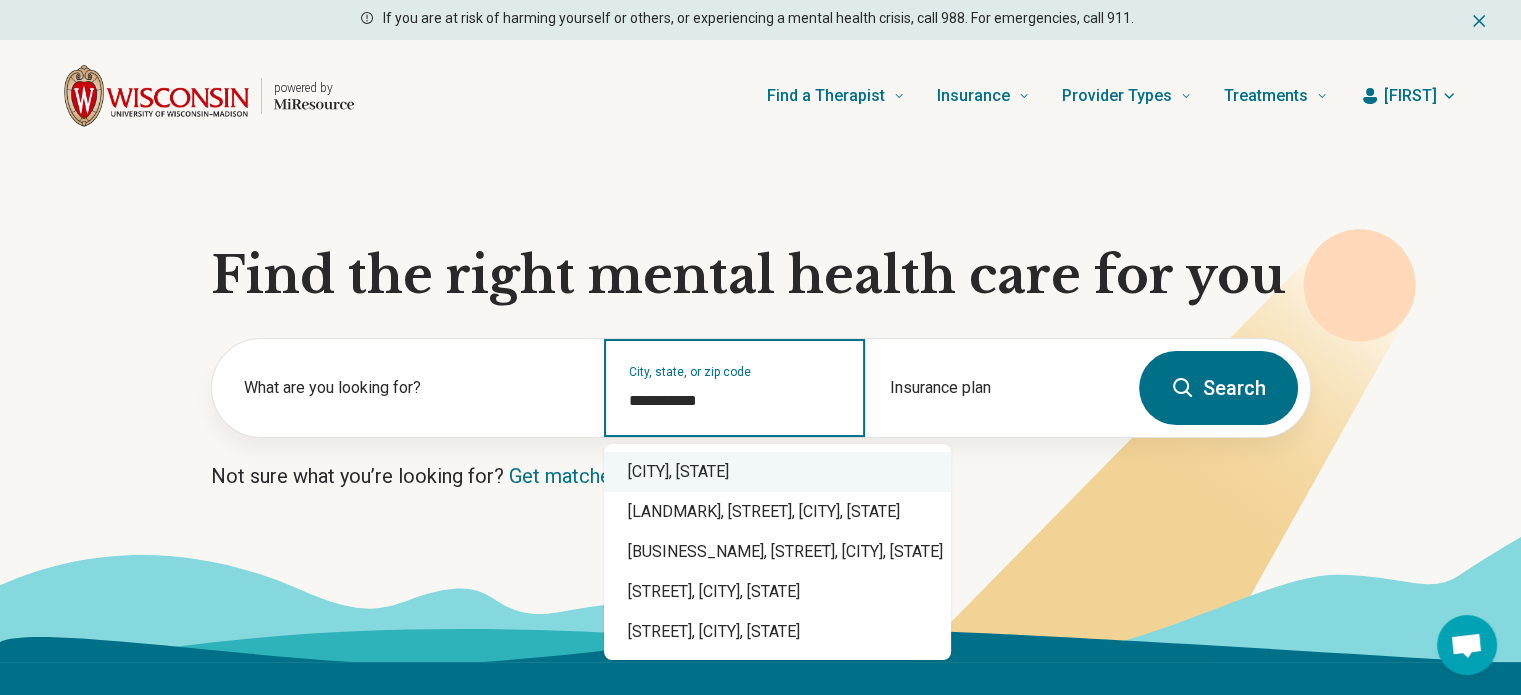 click on "[CITY], [STATE]" at bounding box center [777, 472] 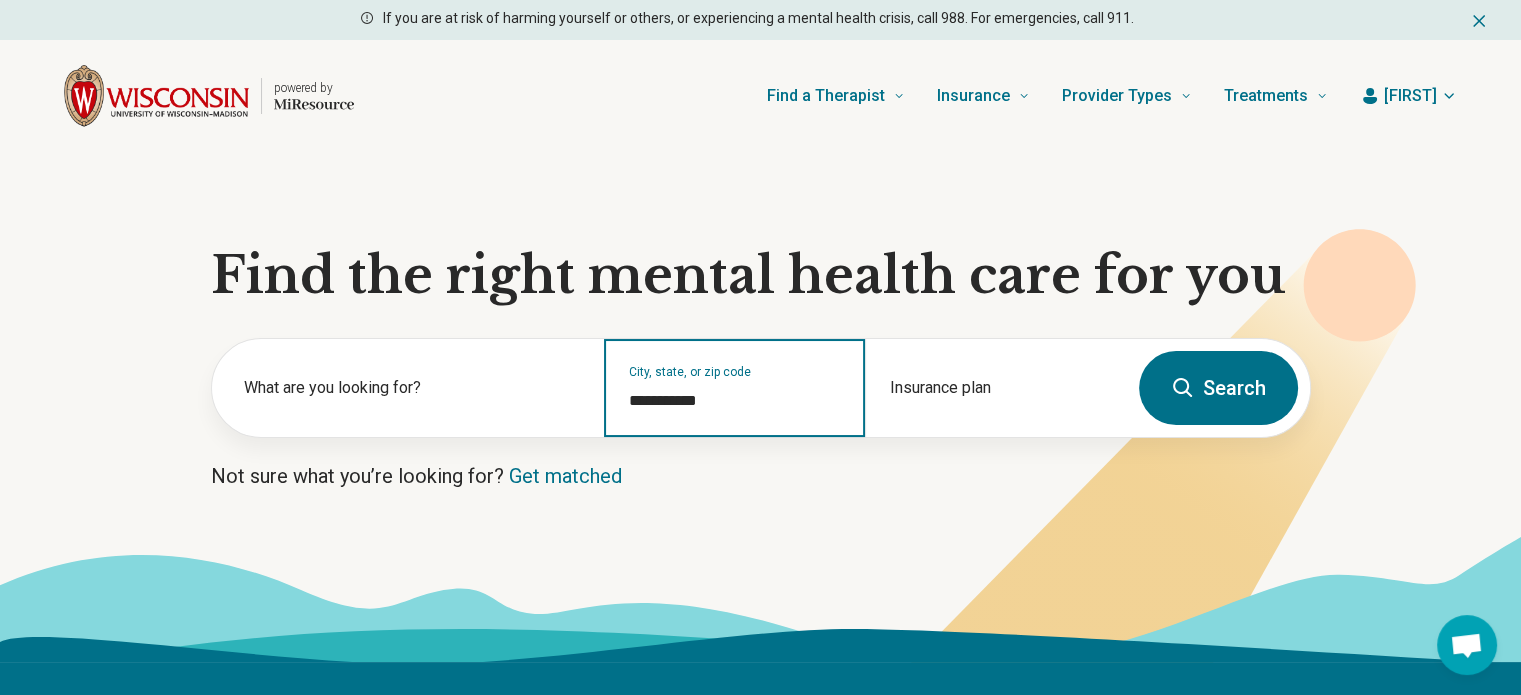 type on "**********" 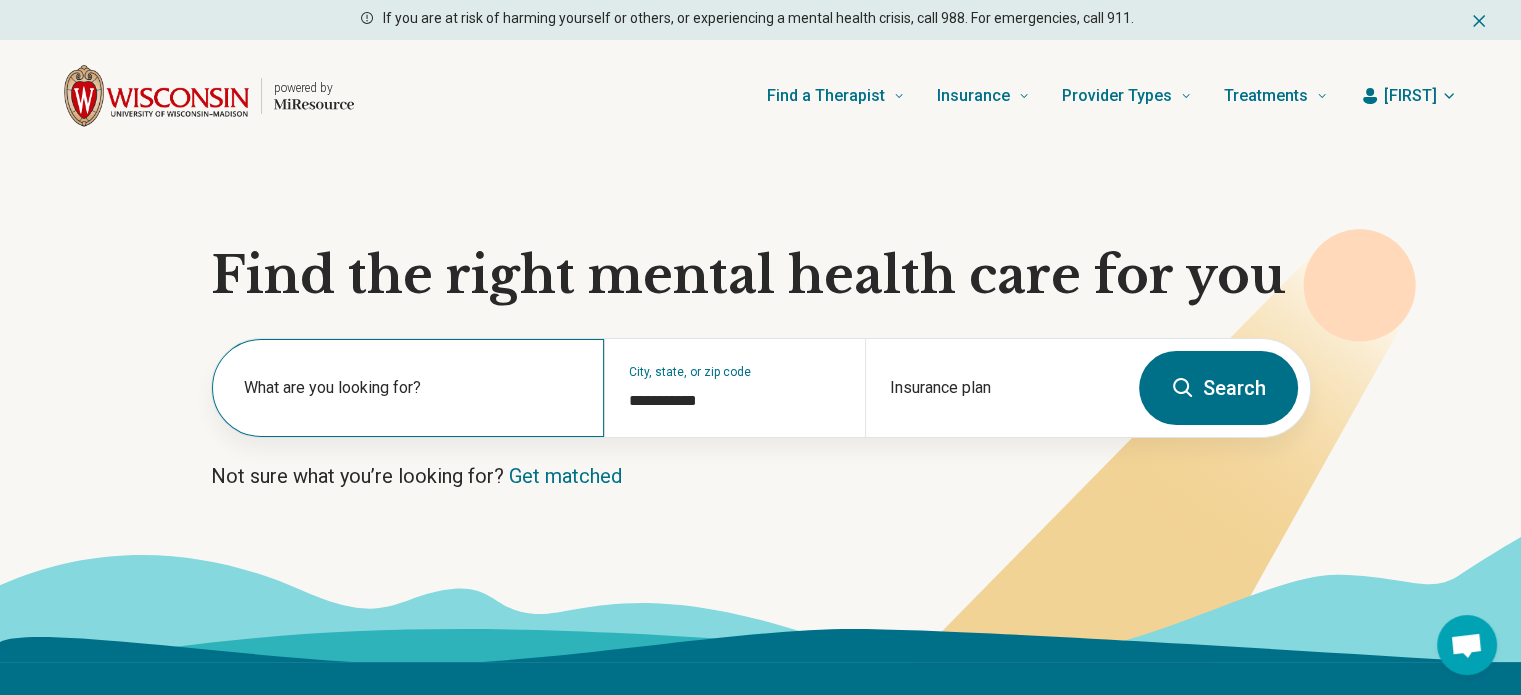 click on "What are you looking for?" at bounding box center [412, 388] 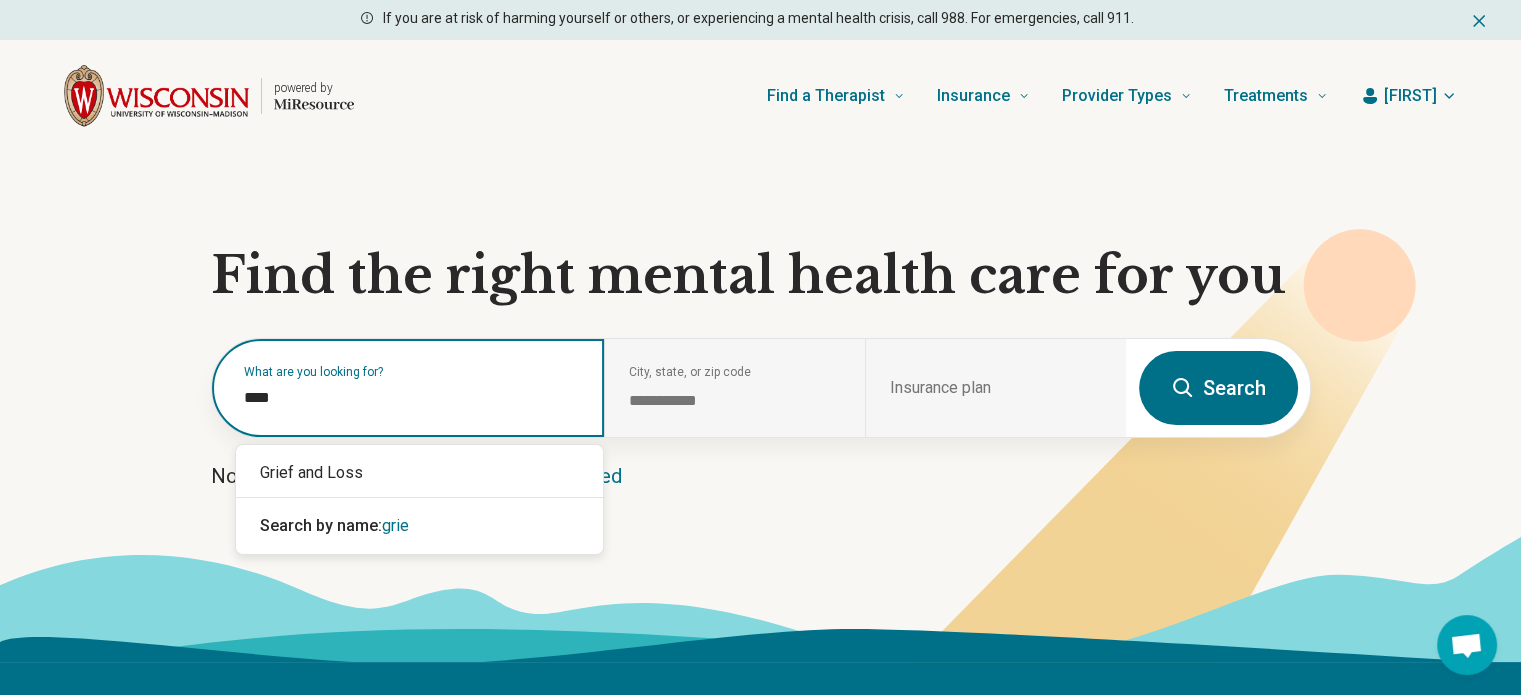type on "*****" 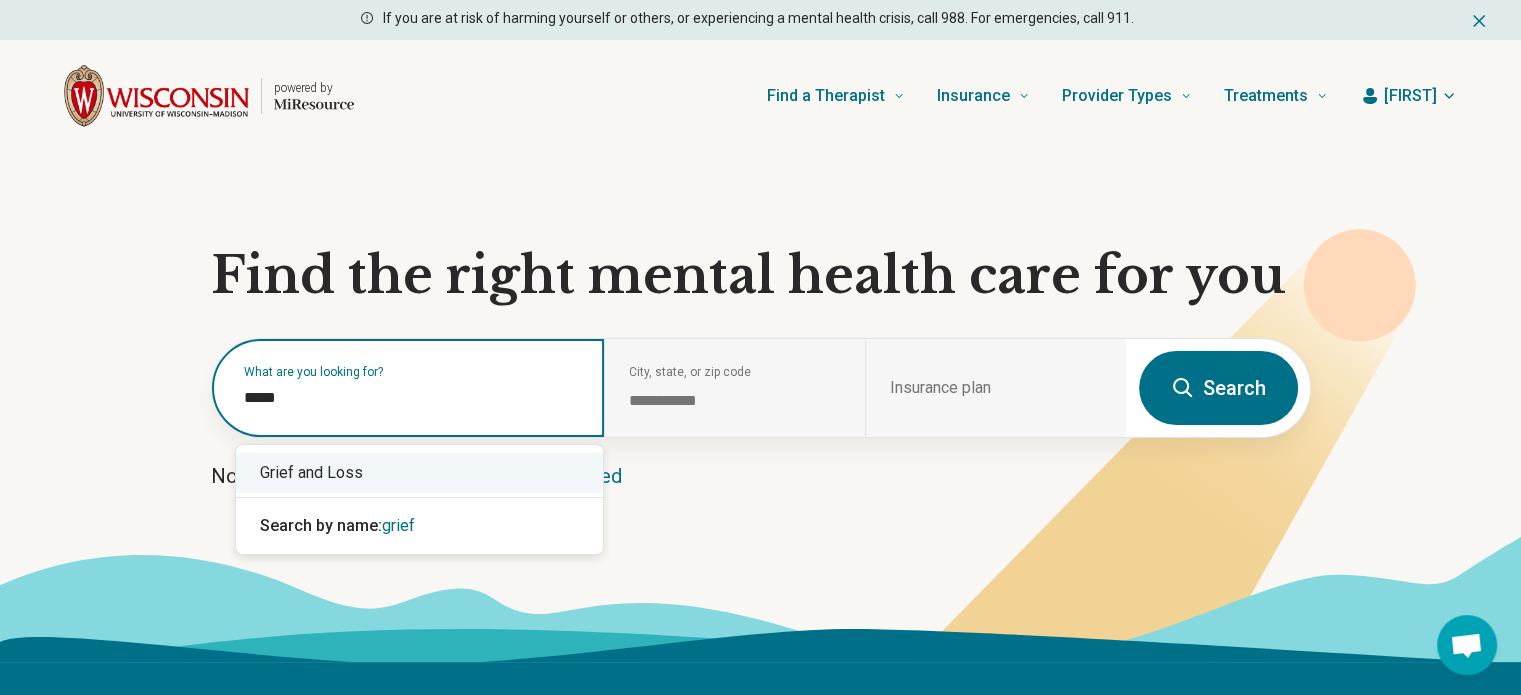 click on "Grief and Loss" at bounding box center (419, 473) 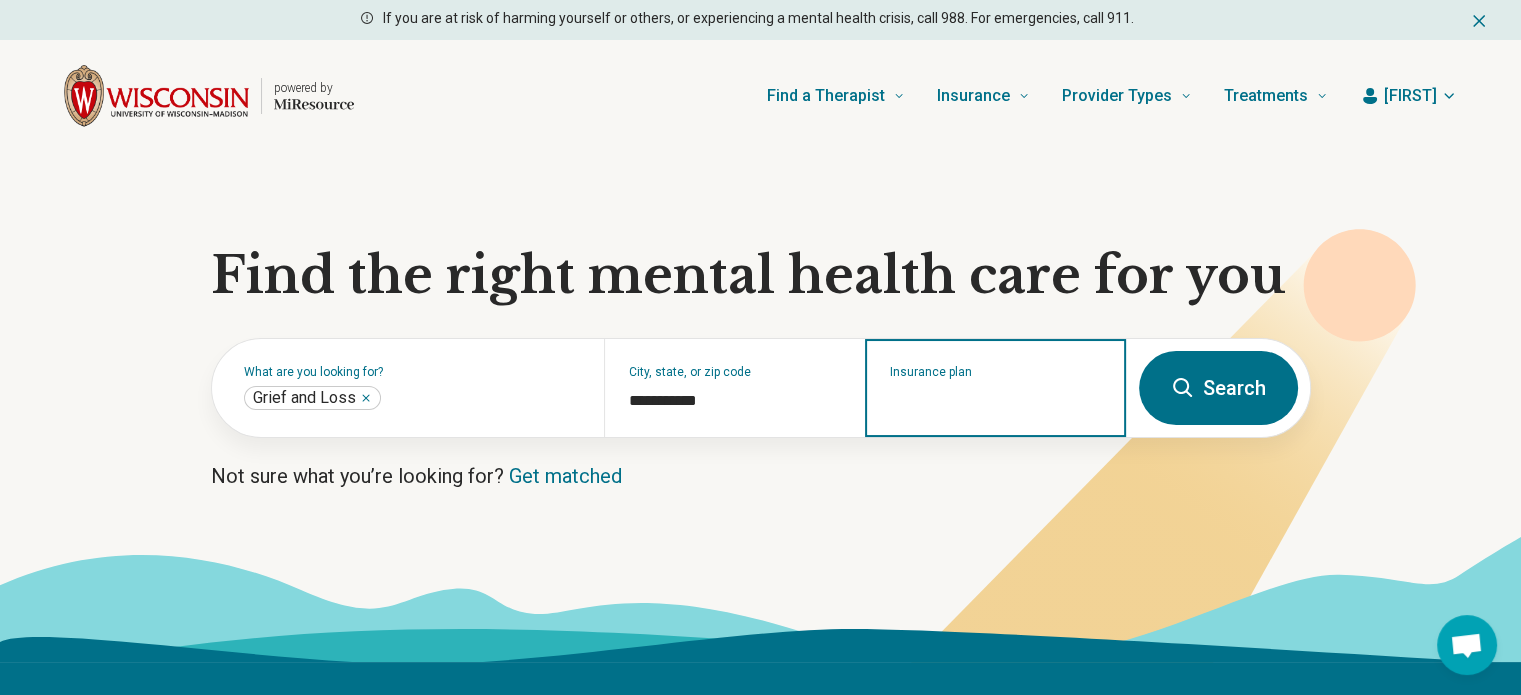 click on "Insurance plan" at bounding box center (996, 401) 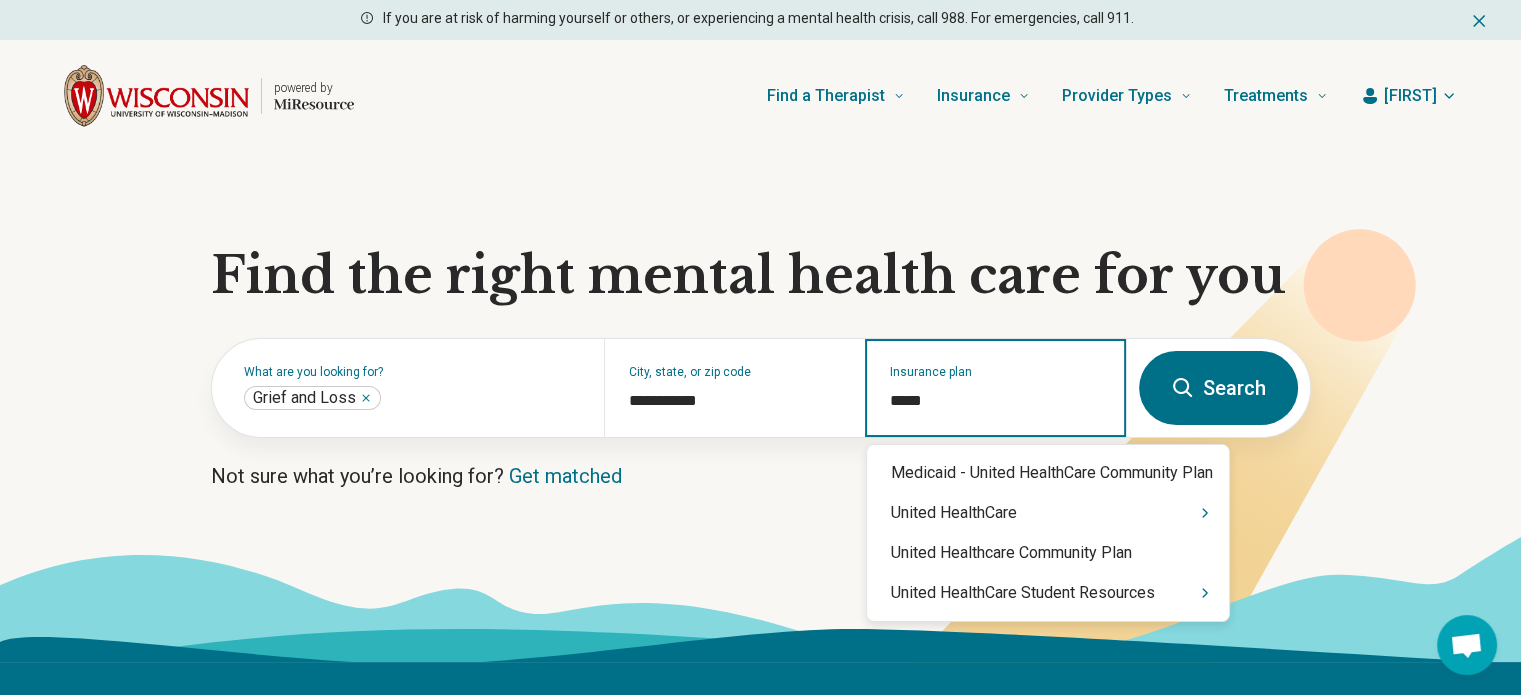 type on "******" 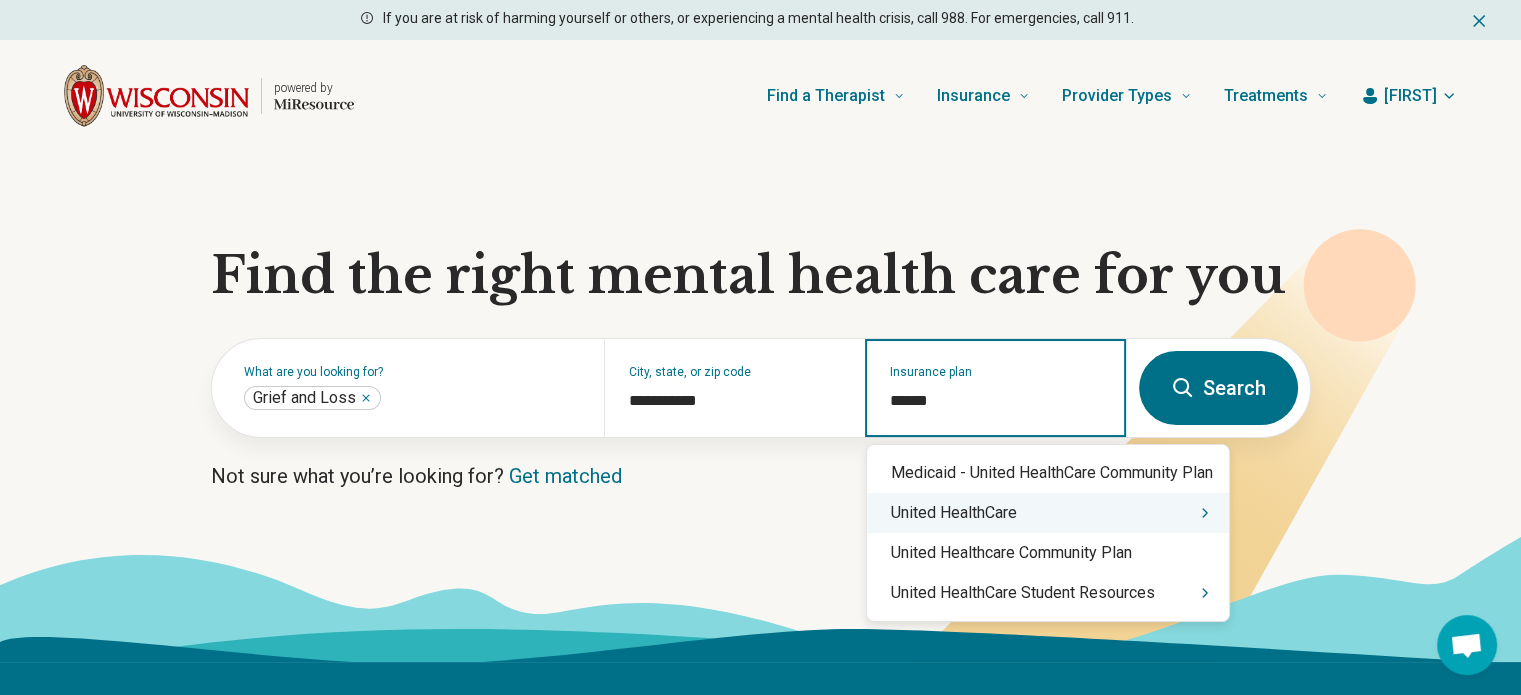 click on "United HealthCare" at bounding box center (1048, 513) 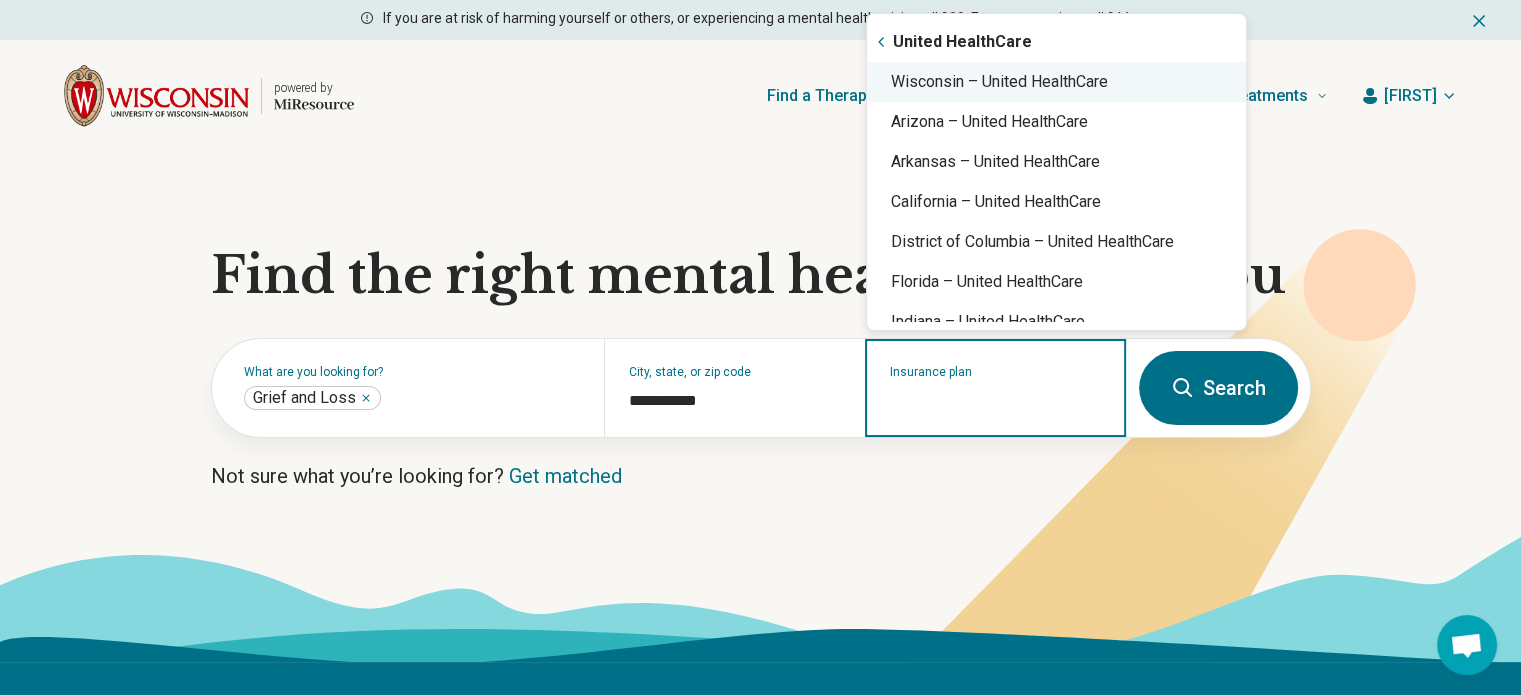 click on "Wisconsin – United HealthCare" at bounding box center [1056, 82] 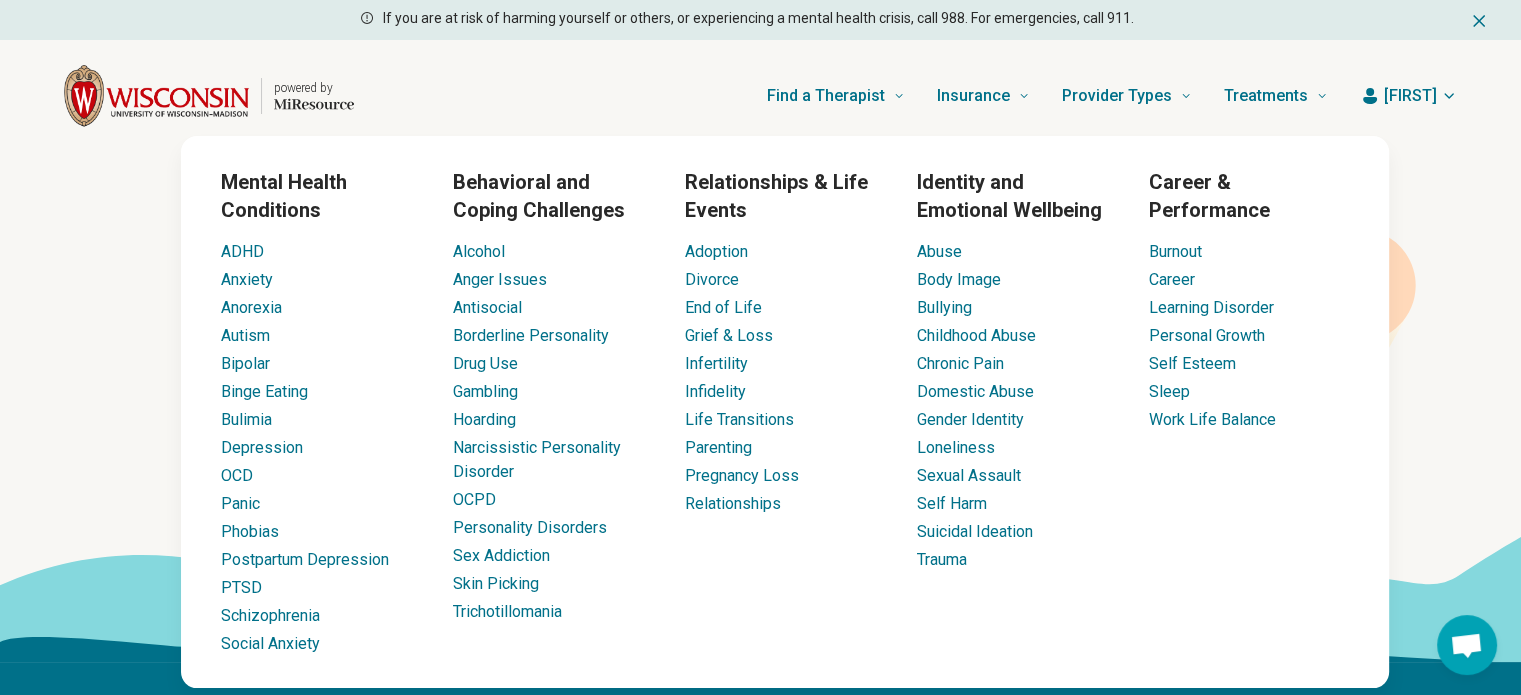 type on "**********" 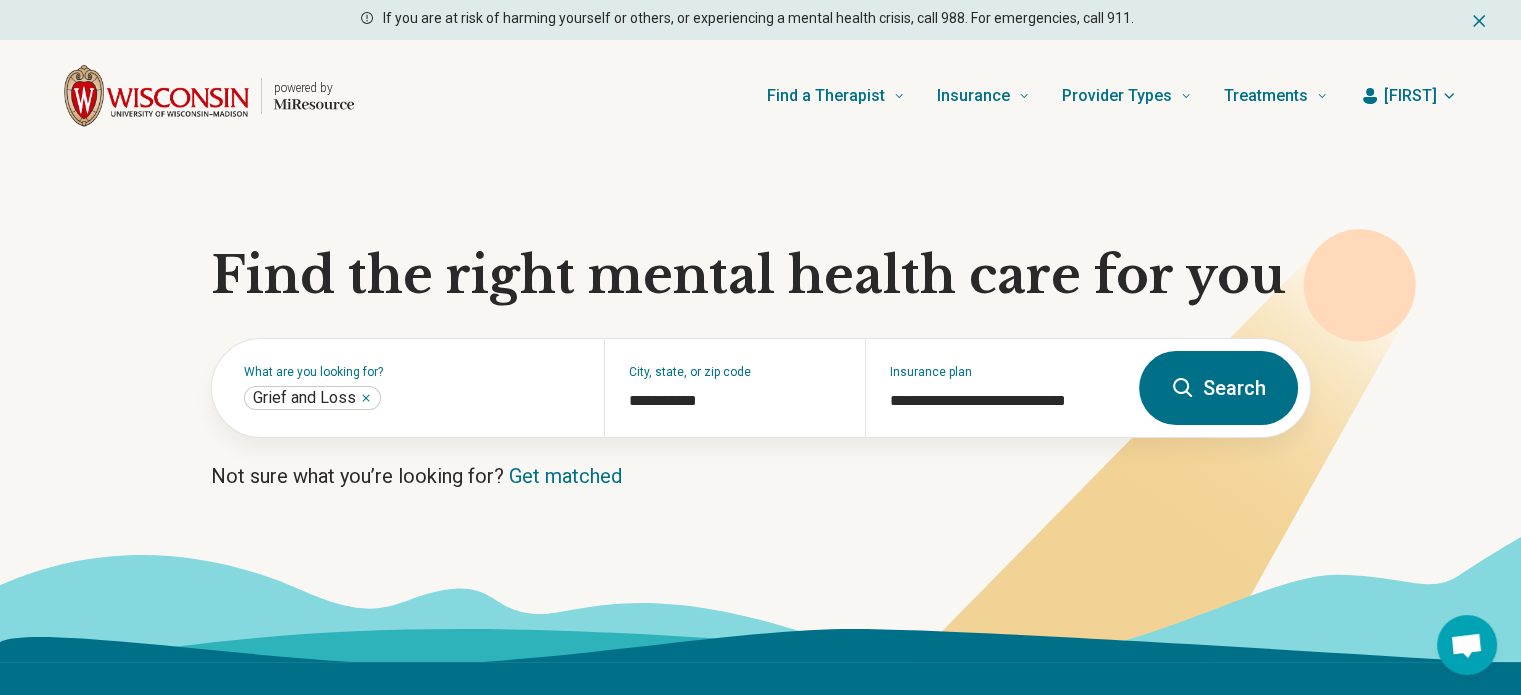 click on "Search" at bounding box center [1218, 388] 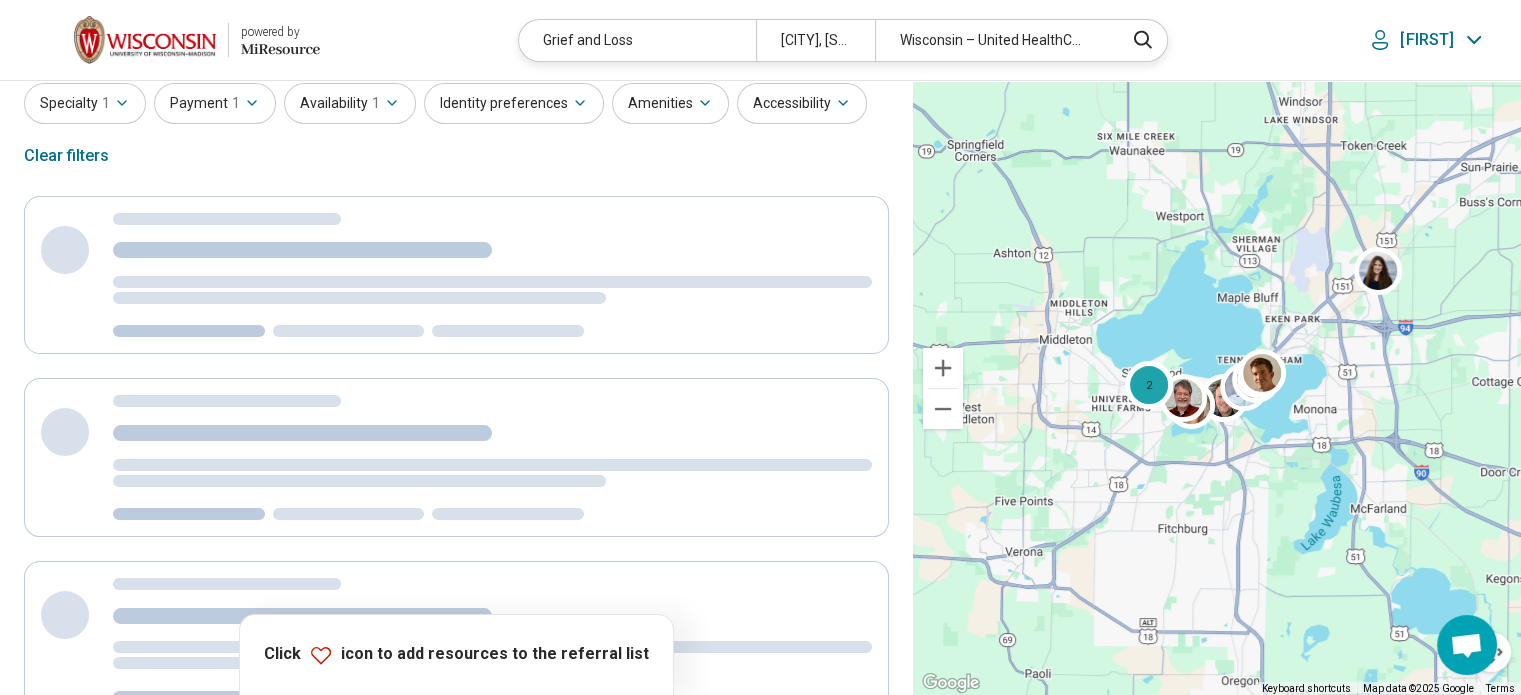 select on "***" 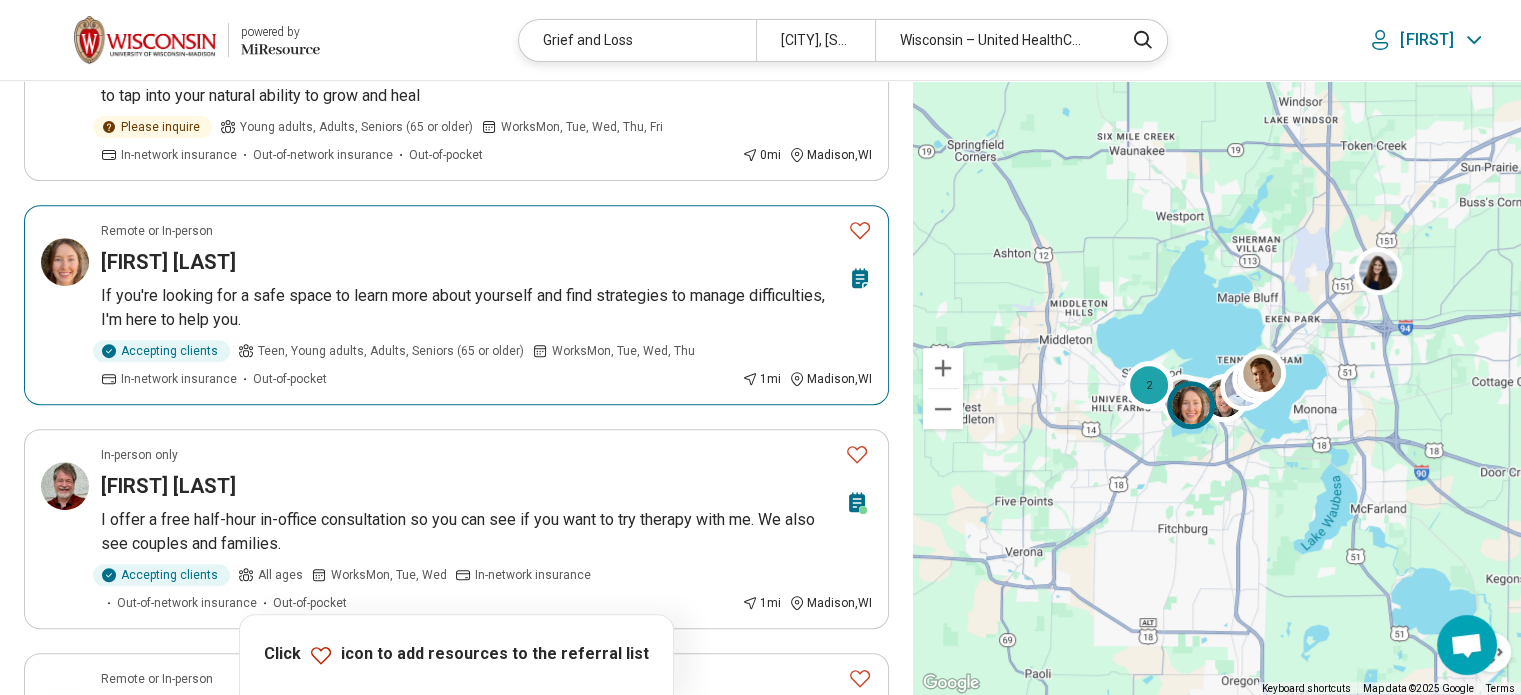 scroll, scrollTop: 700, scrollLeft: 0, axis: vertical 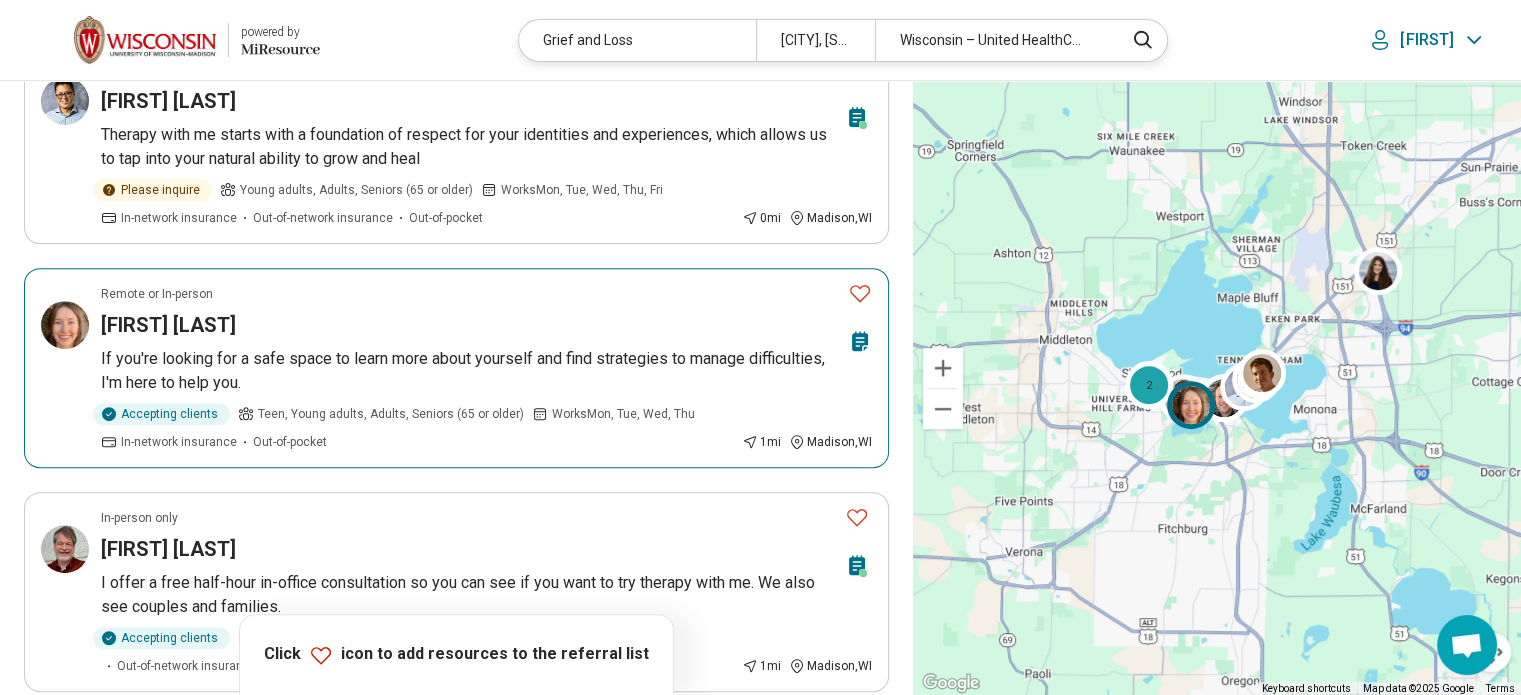 click at bounding box center [65, 325] 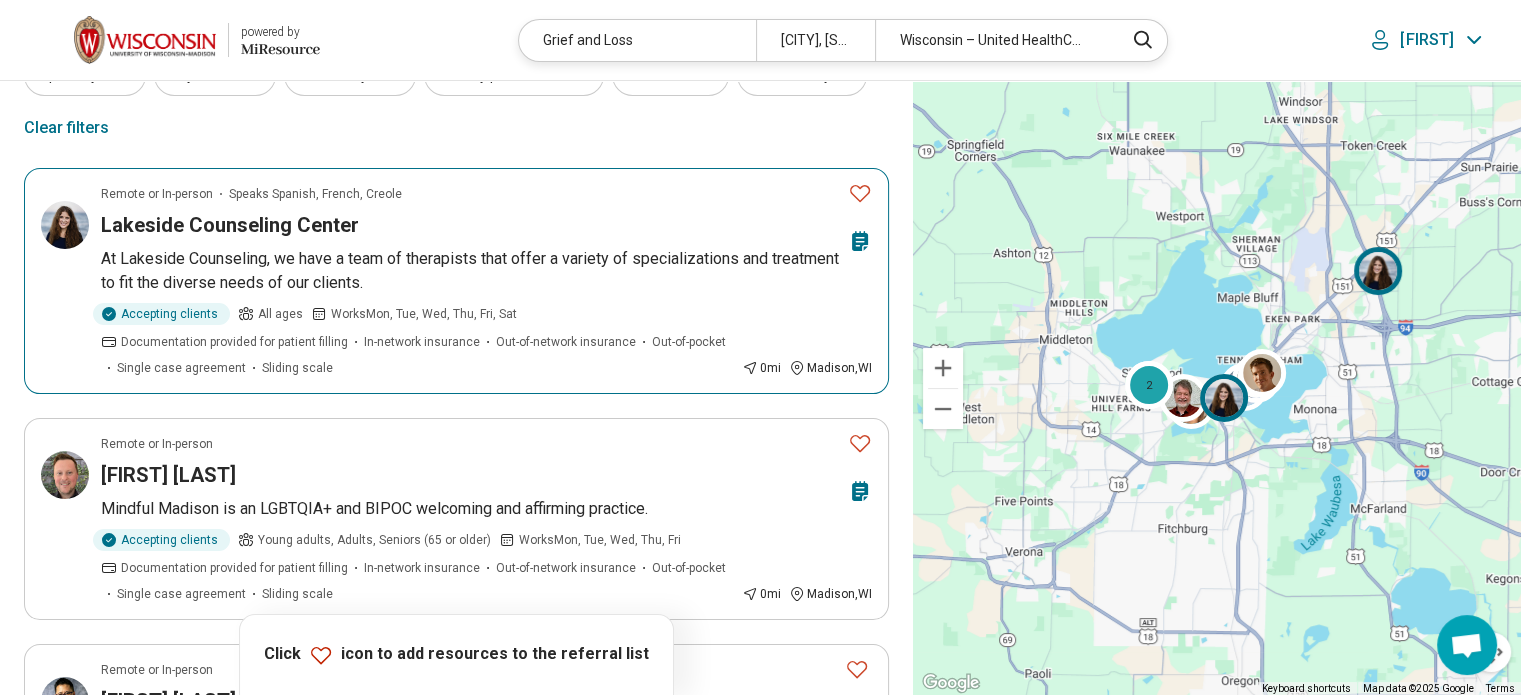 scroll, scrollTop: 0, scrollLeft: 0, axis: both 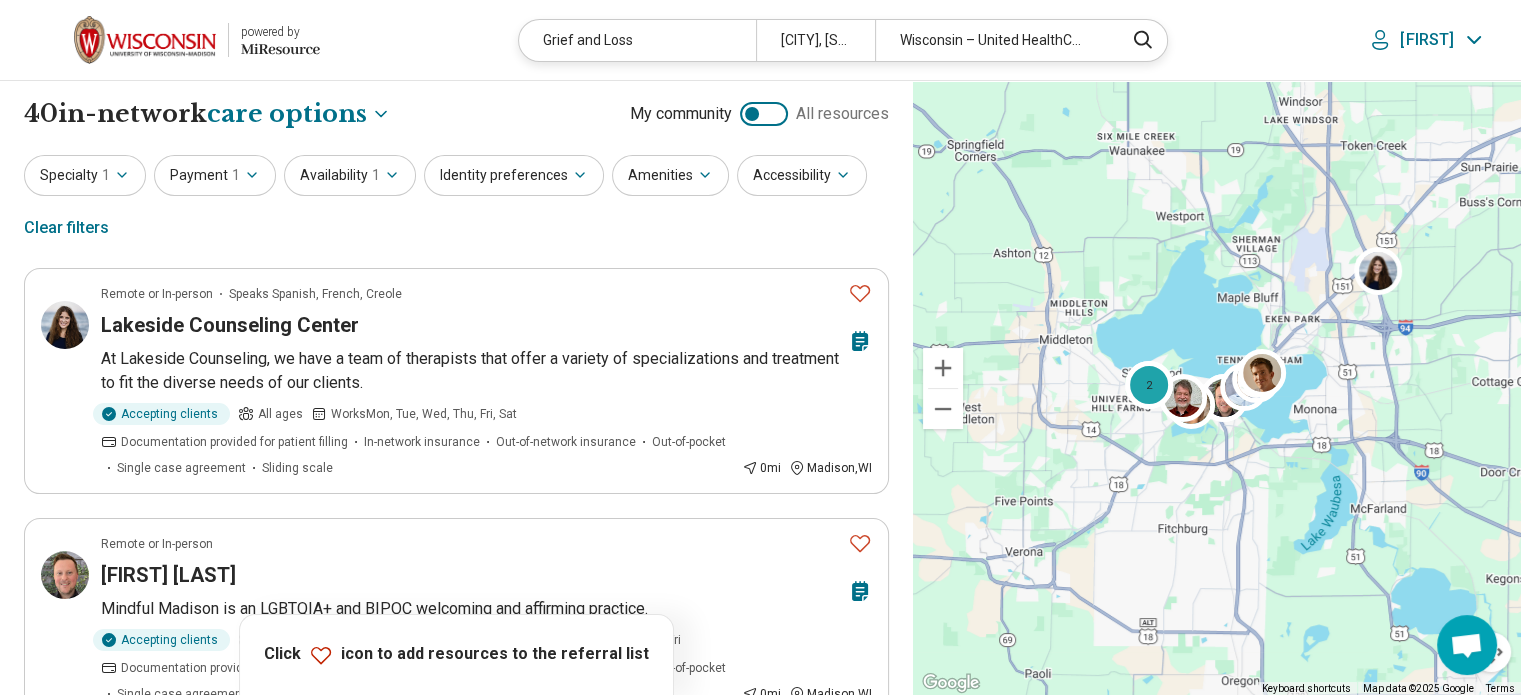click at bounding box center (145, 40) 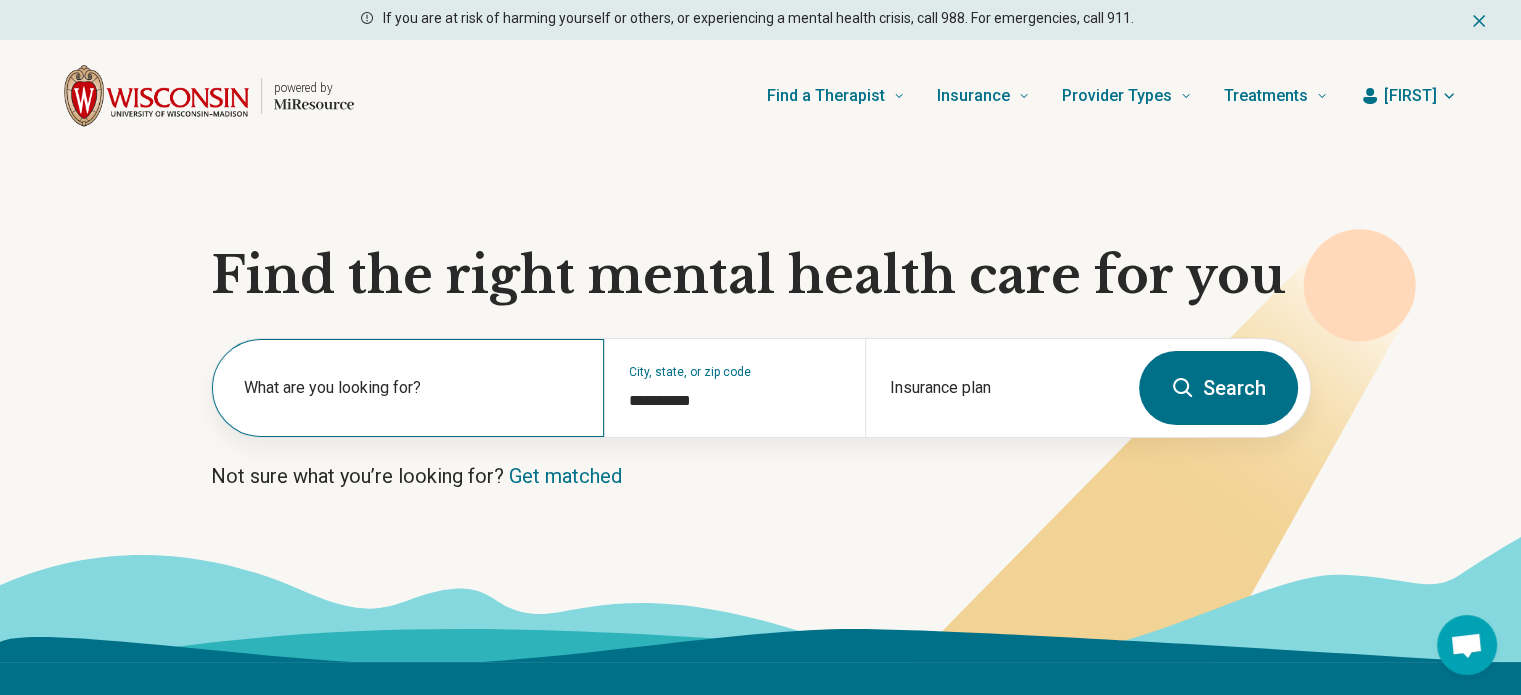 click on "What are you looking for?" at bounding box center (412, 388) 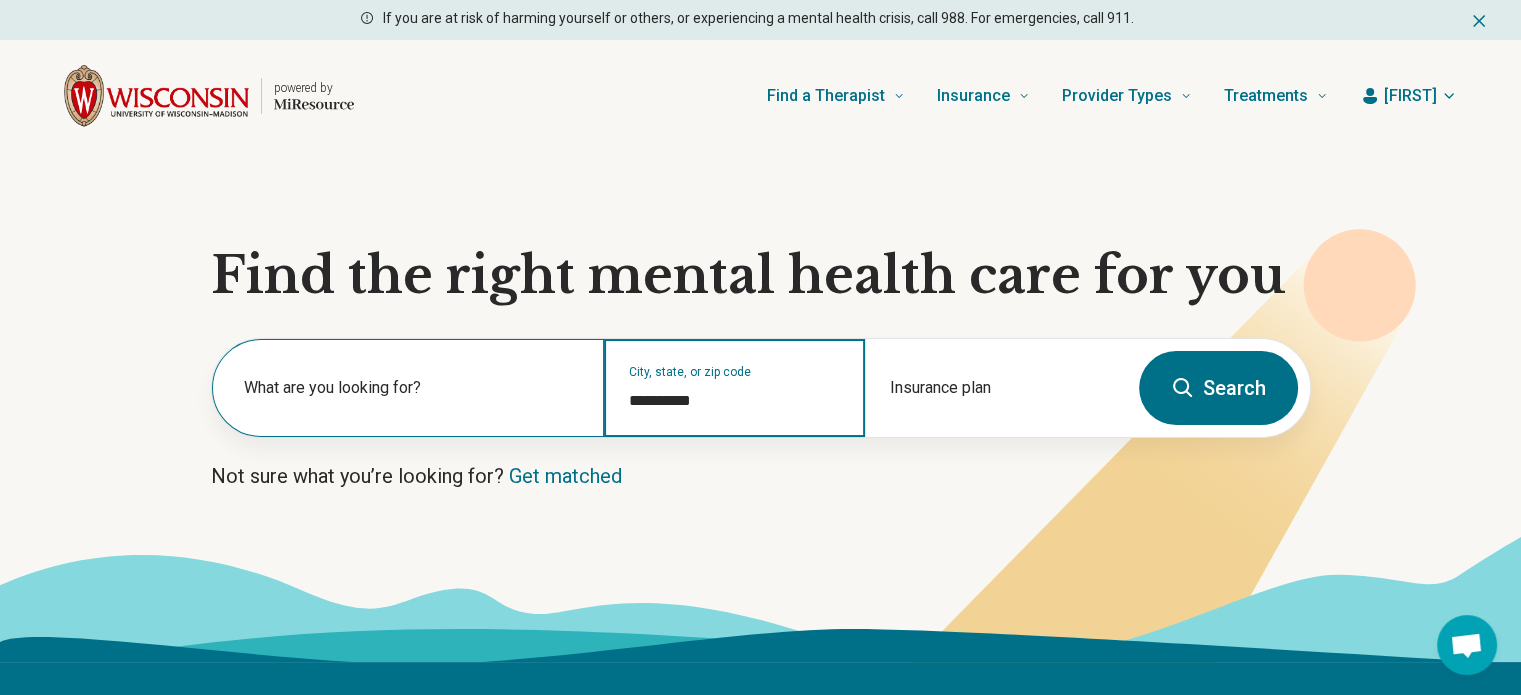 drag, startPoint x: 748, startPoint y: 410, endPoint x: 599, endPoint y: 412, distance: 149.01343 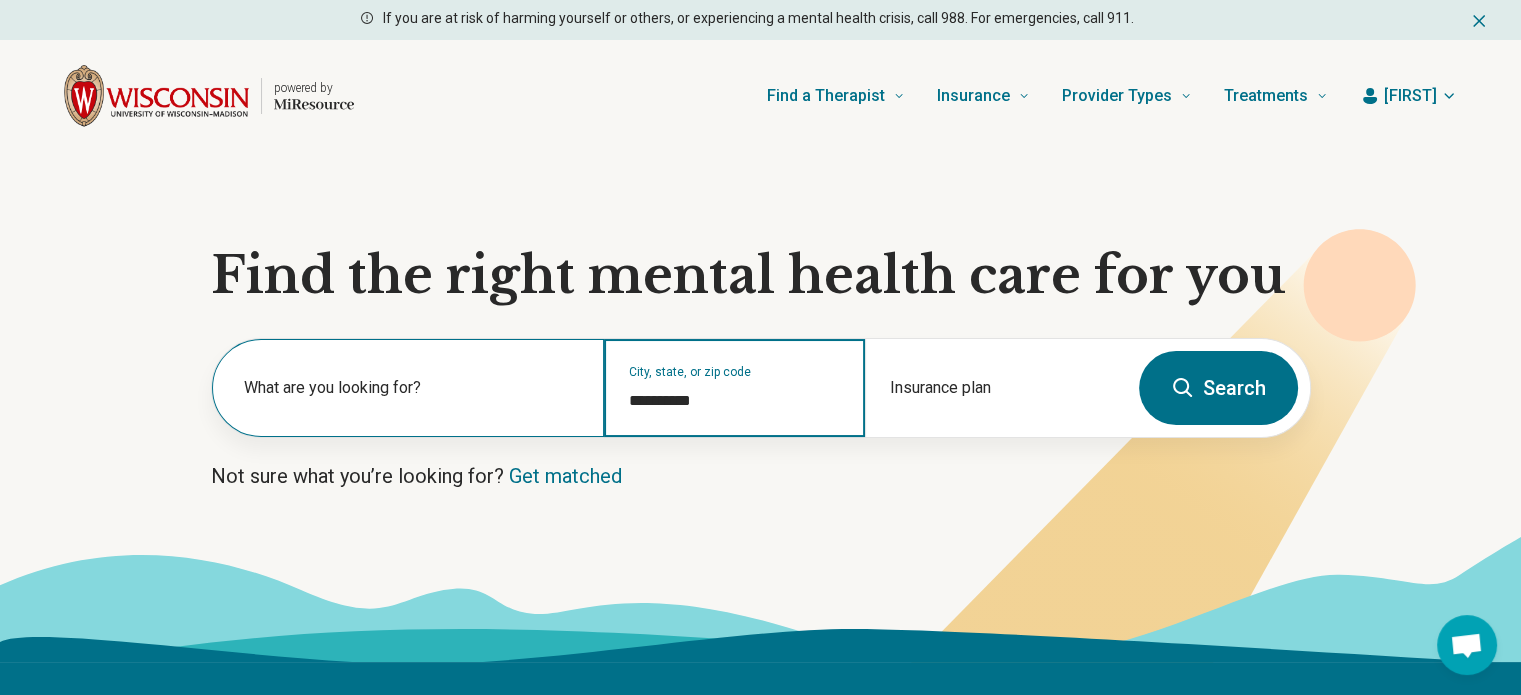 click on "**********" at bounding box center [669, 388] 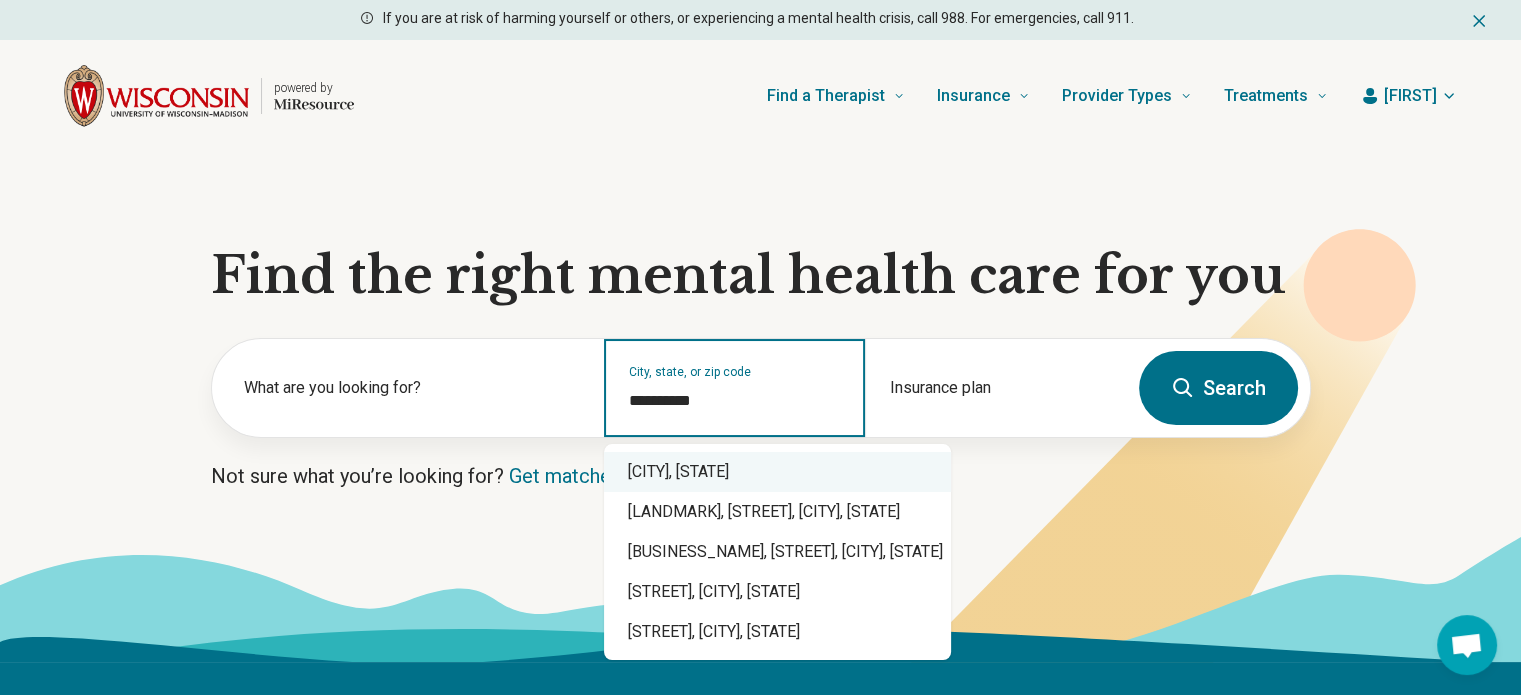 click on "[CITY], [STATE]" at bounding box center (777, 472) 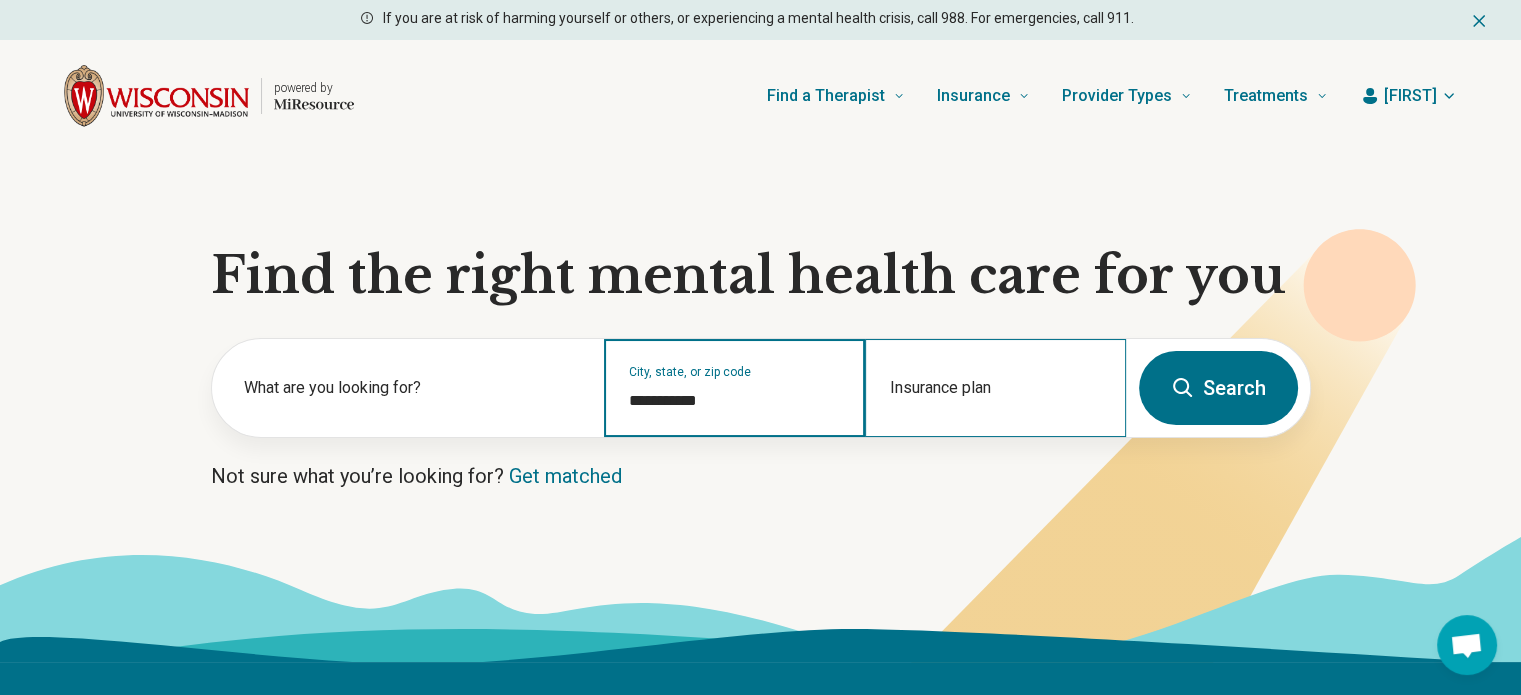 type on "**********" 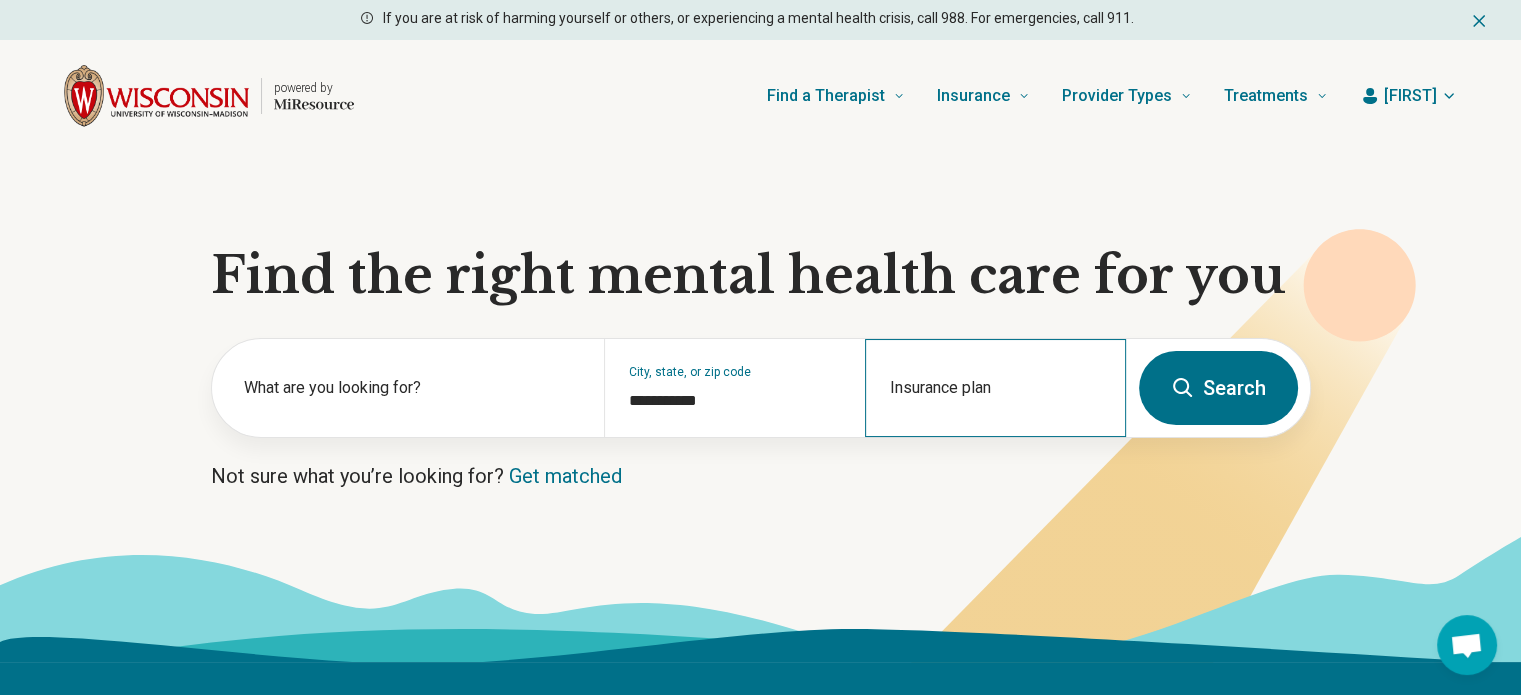 click on "Insurance plan" at bounding box center (995, 388) 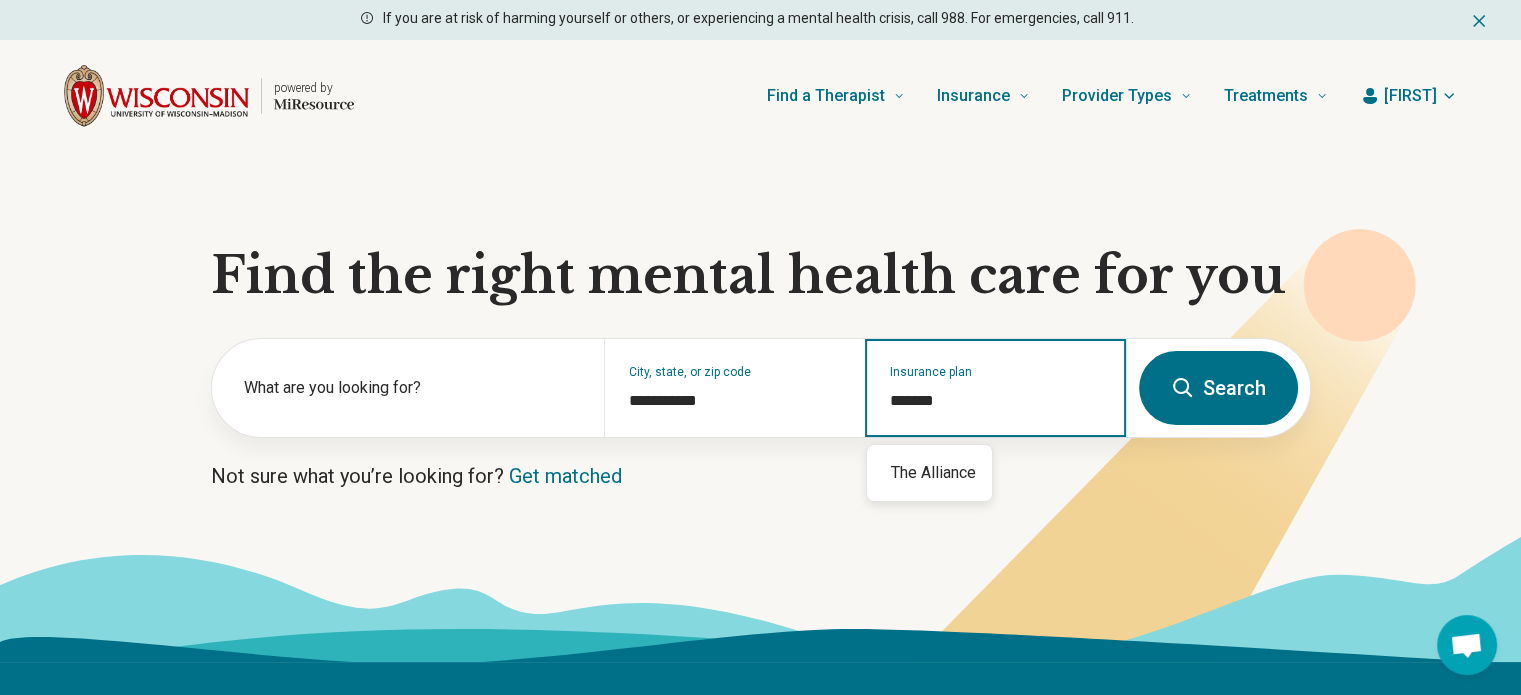 click on "The Alliance" at bounding box center (929, 473) 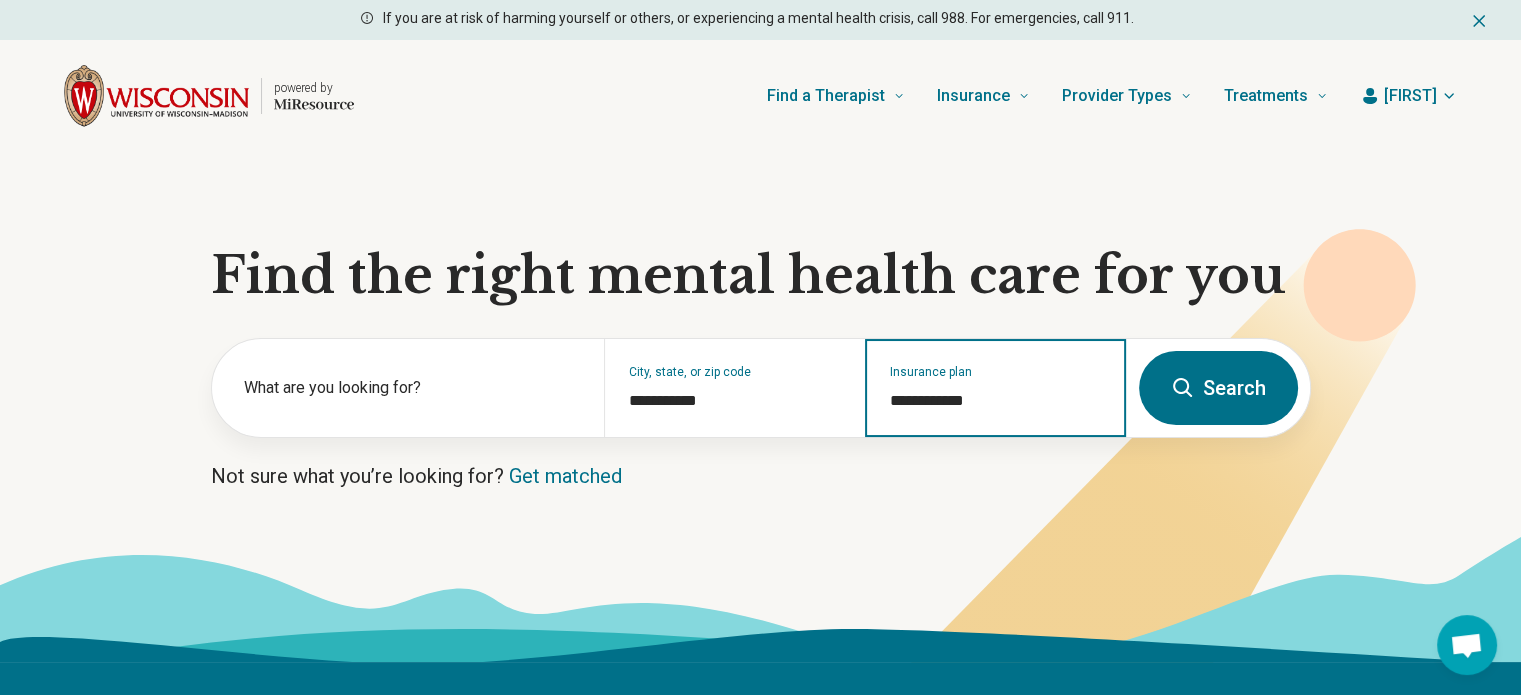type on "**********" 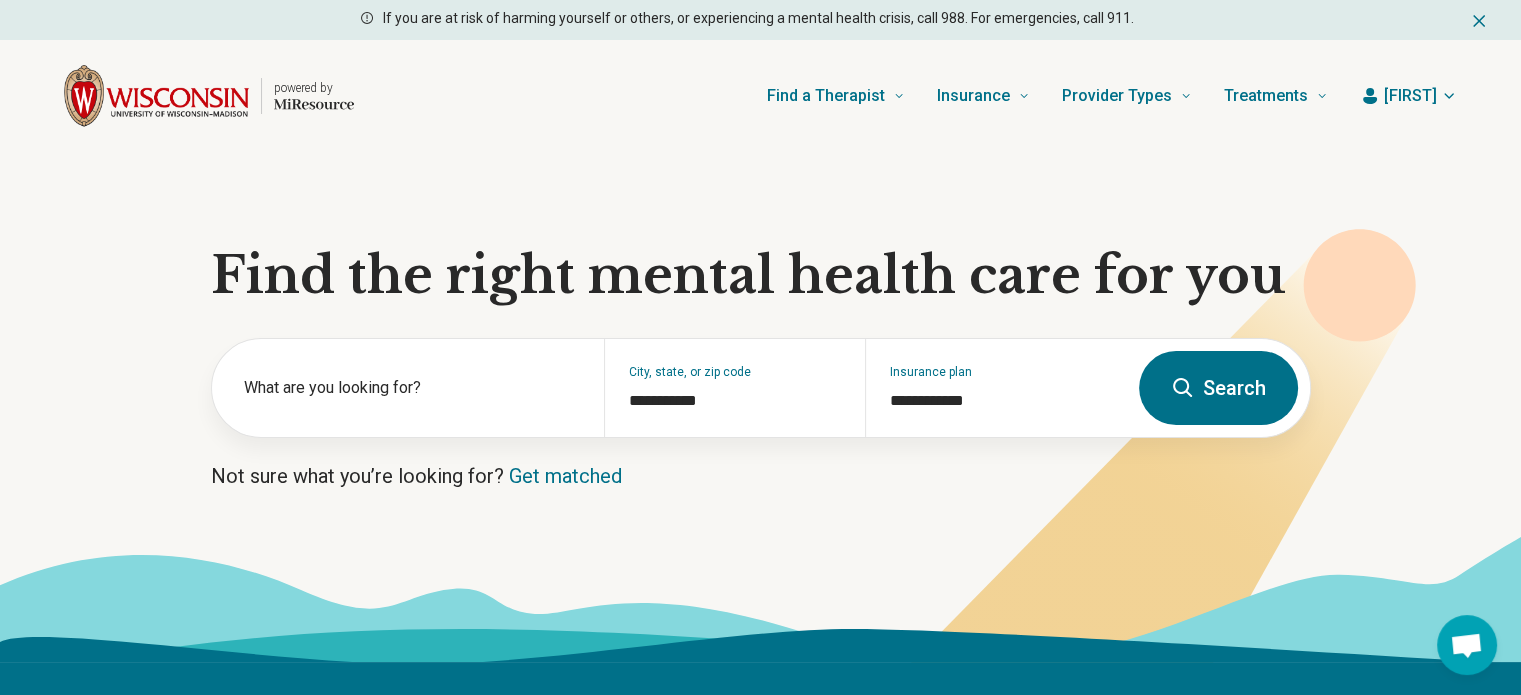 click on "Search" at bounding box center (1218, 388) 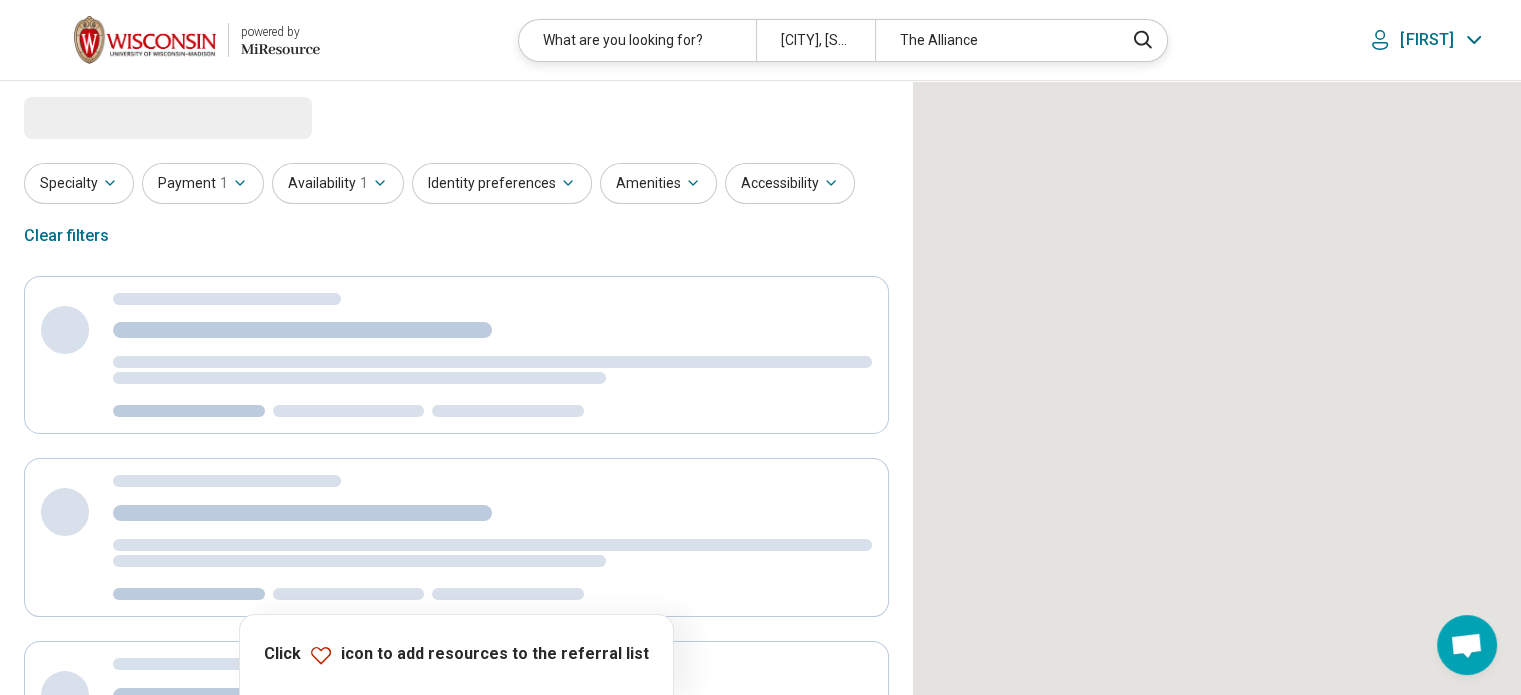 select on "***" 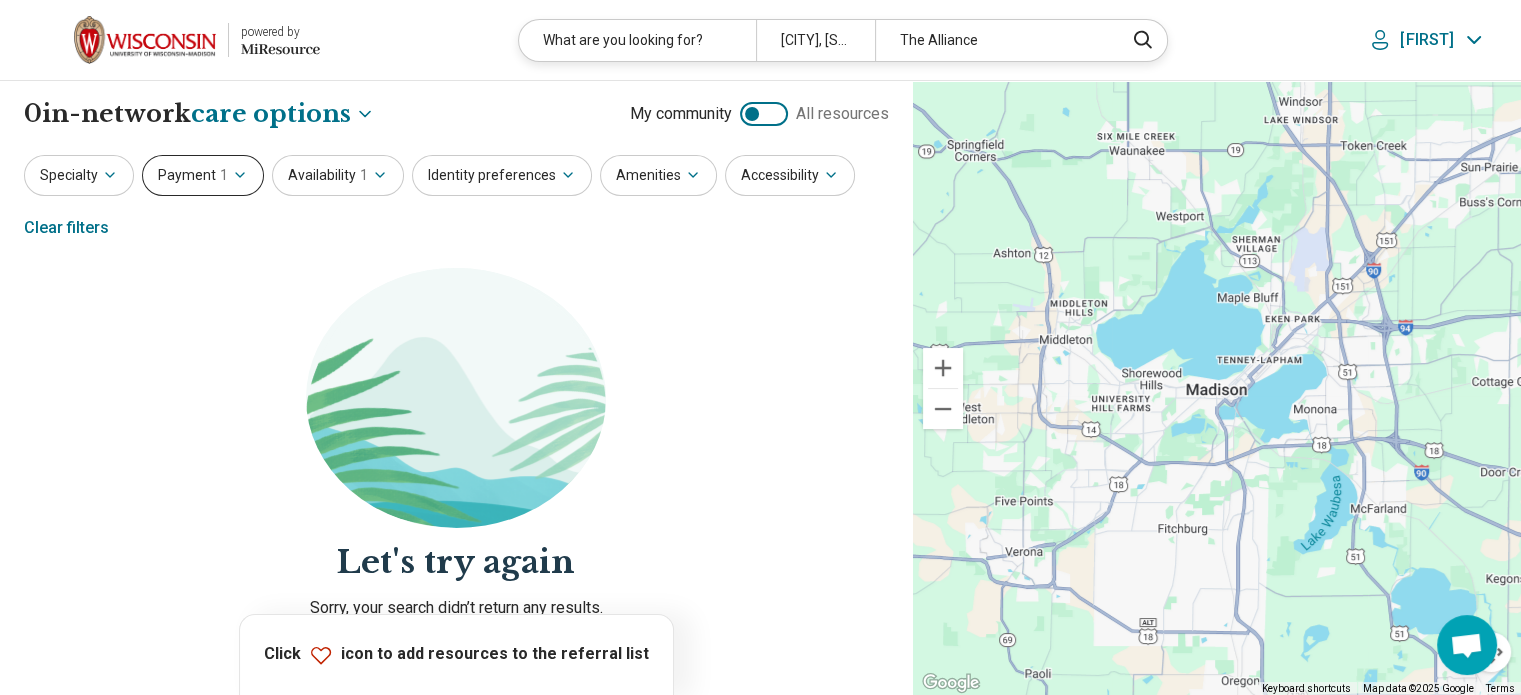 click on "Payment 1" at bounding box center (203, 175) 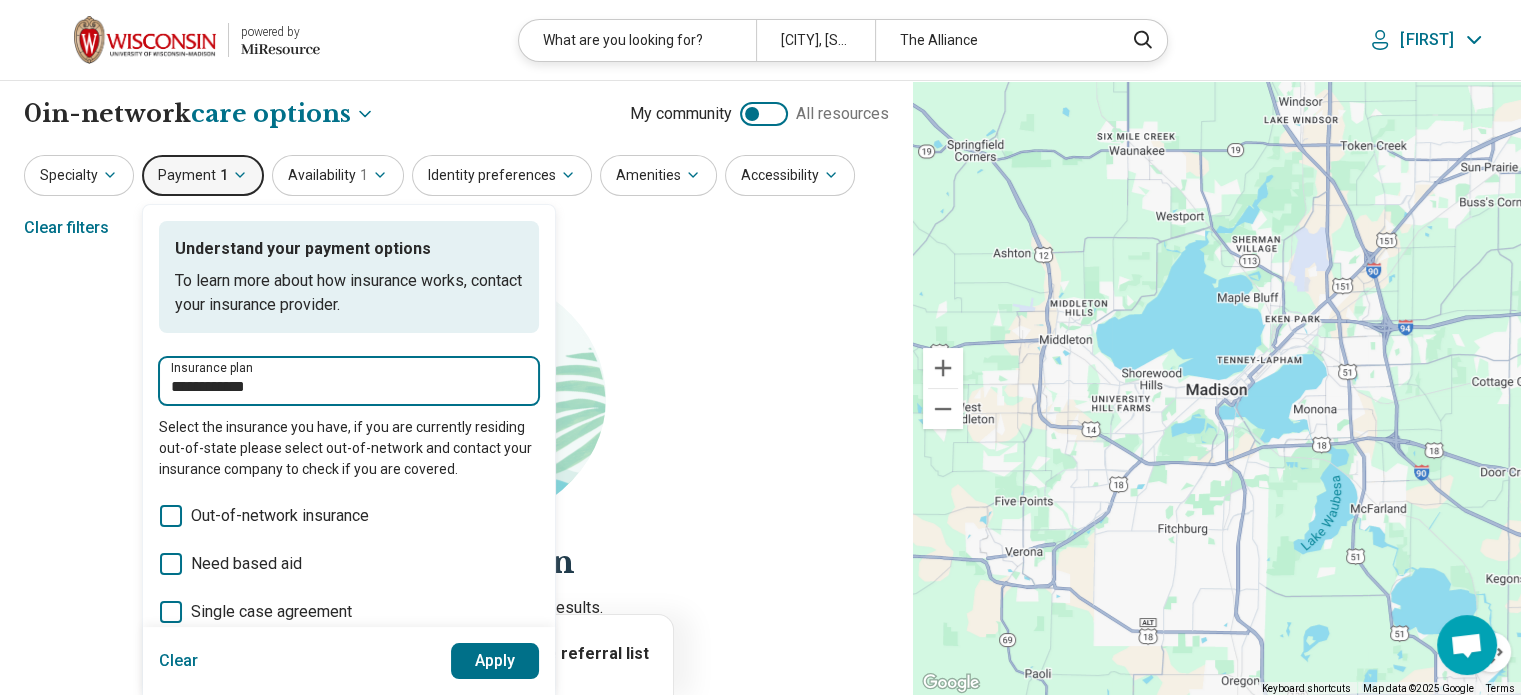 click on "**********" at bounding box center [349, 387] 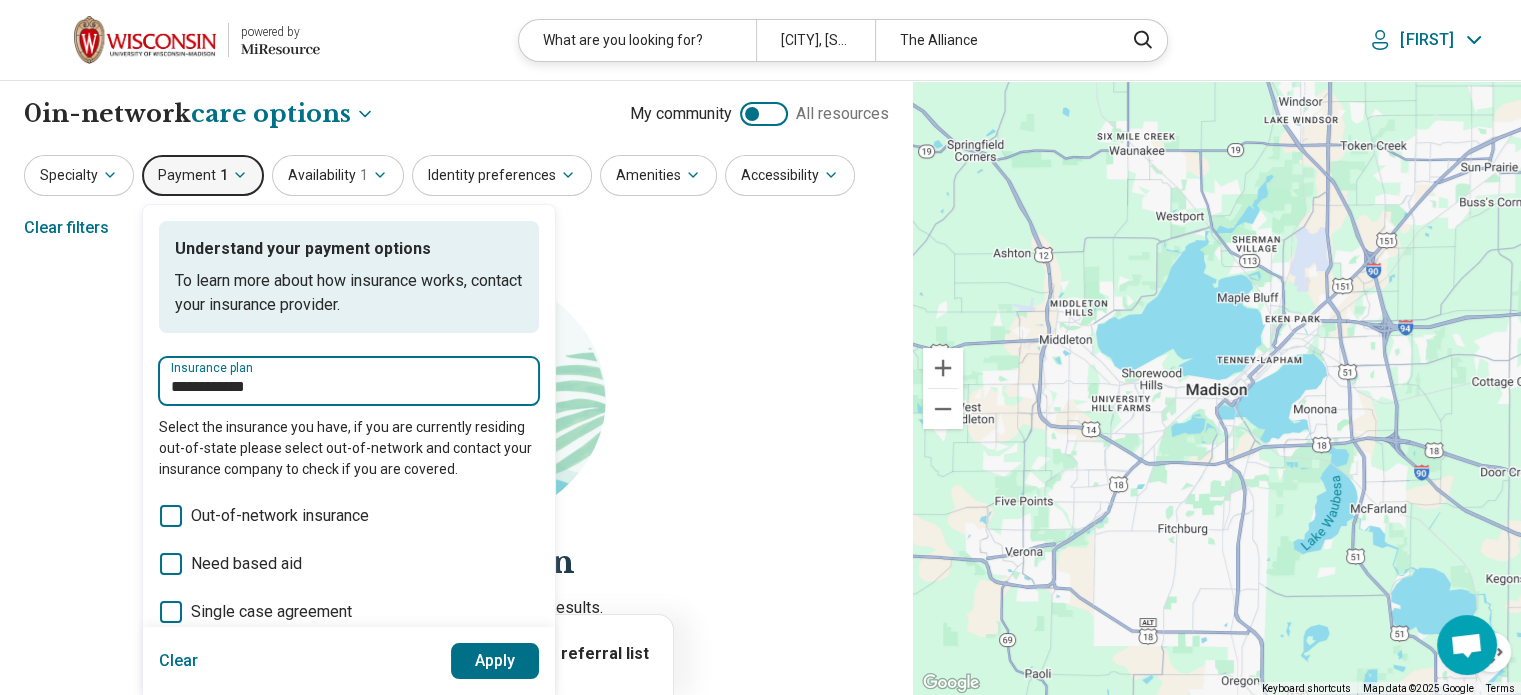 drag, startPoint x: 340, startPoint y: 376, endPoint x: 152, endPoint y: 372, distance: 188.04254 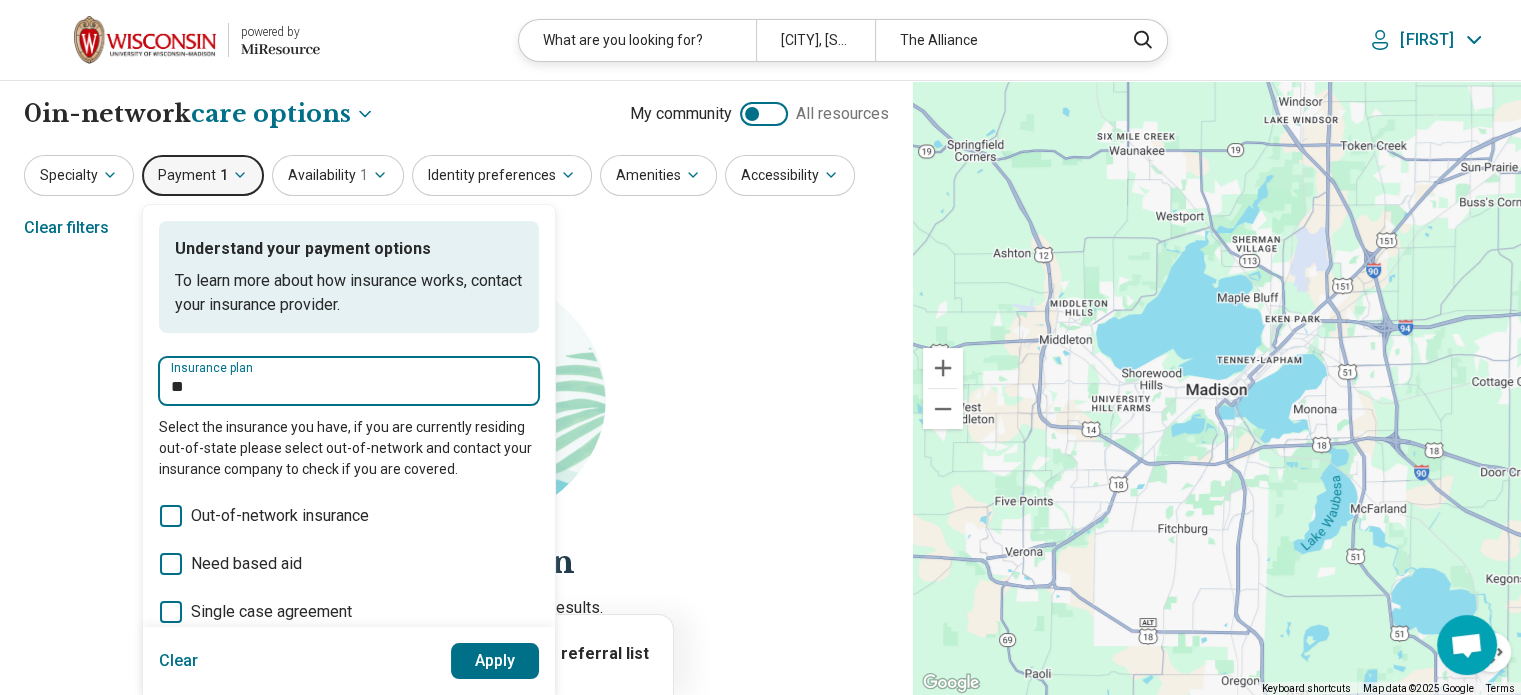 type on "*" 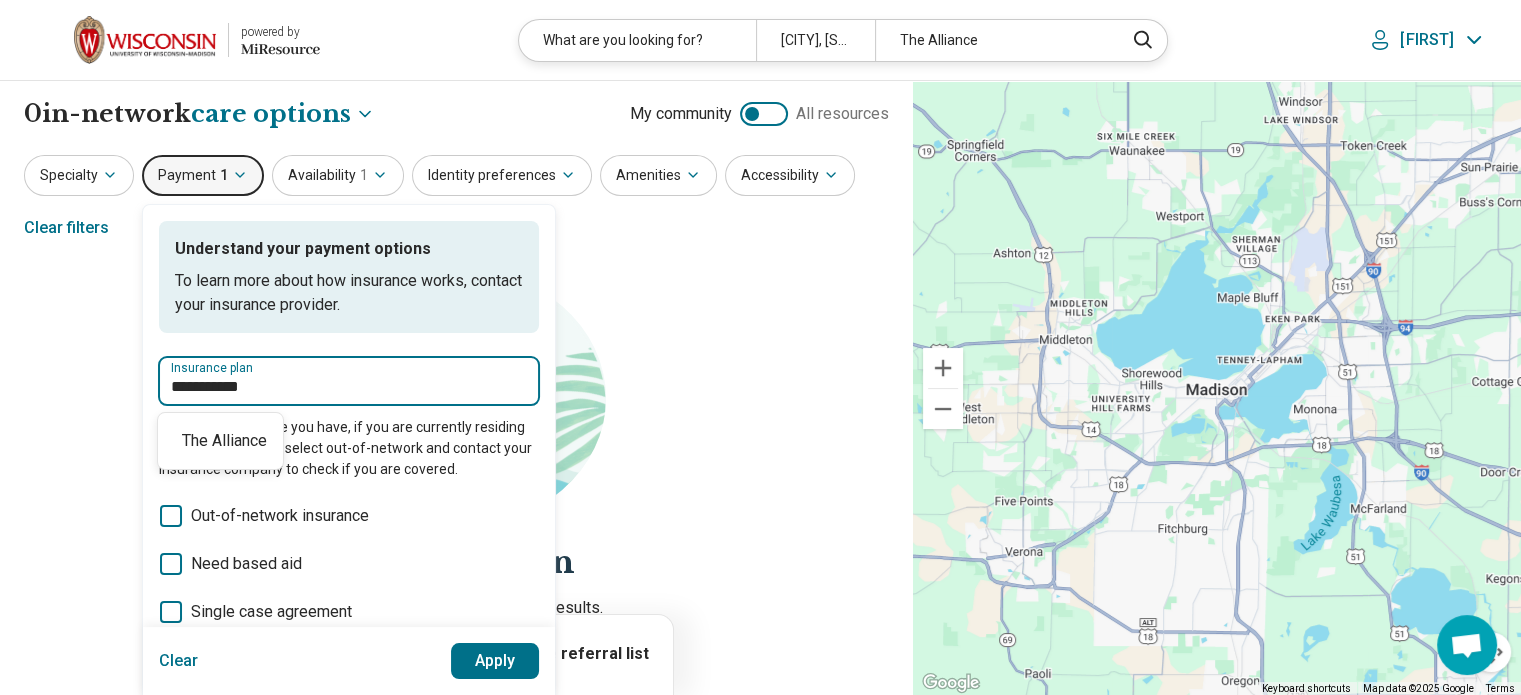 type on "**********" 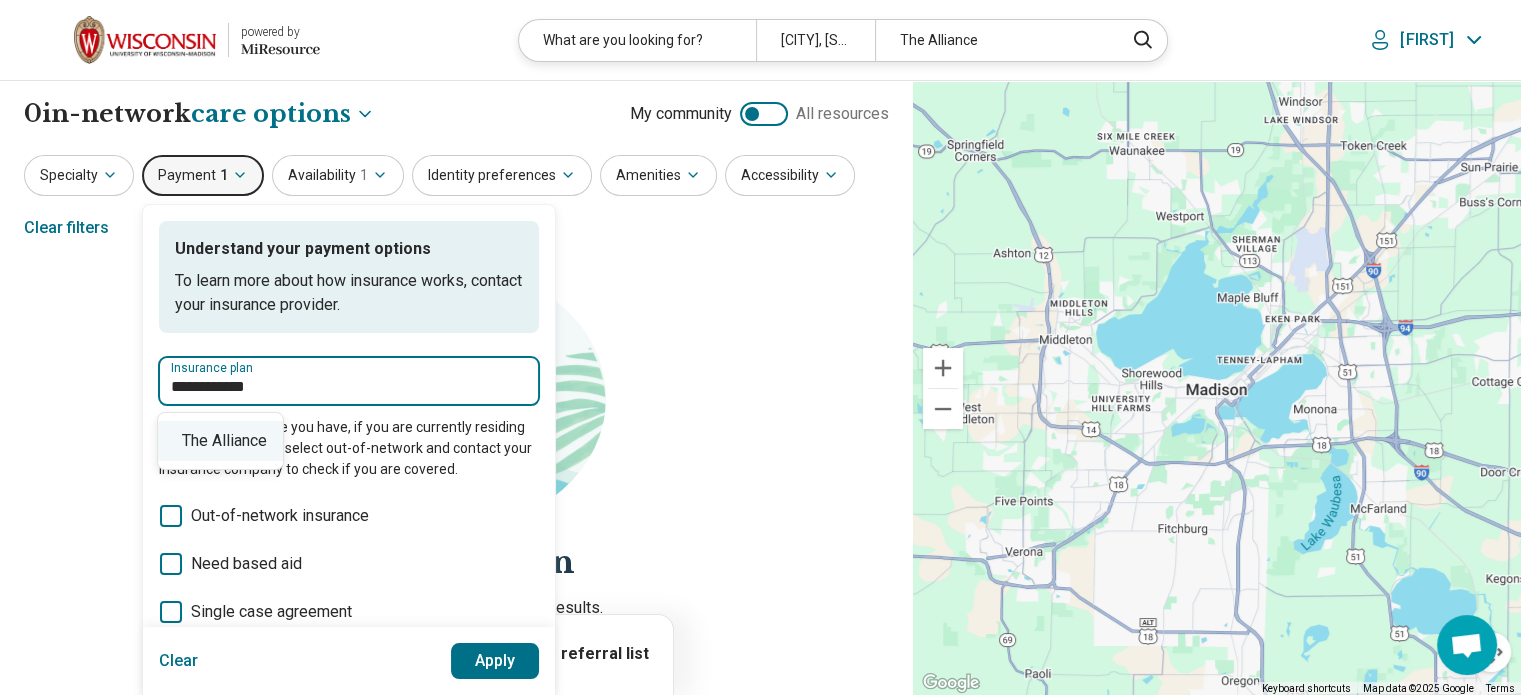 drag, startPoint x: 288, startPoint y: 398, endPoint x: 95, endPoint y: 387, distance: 193.31322 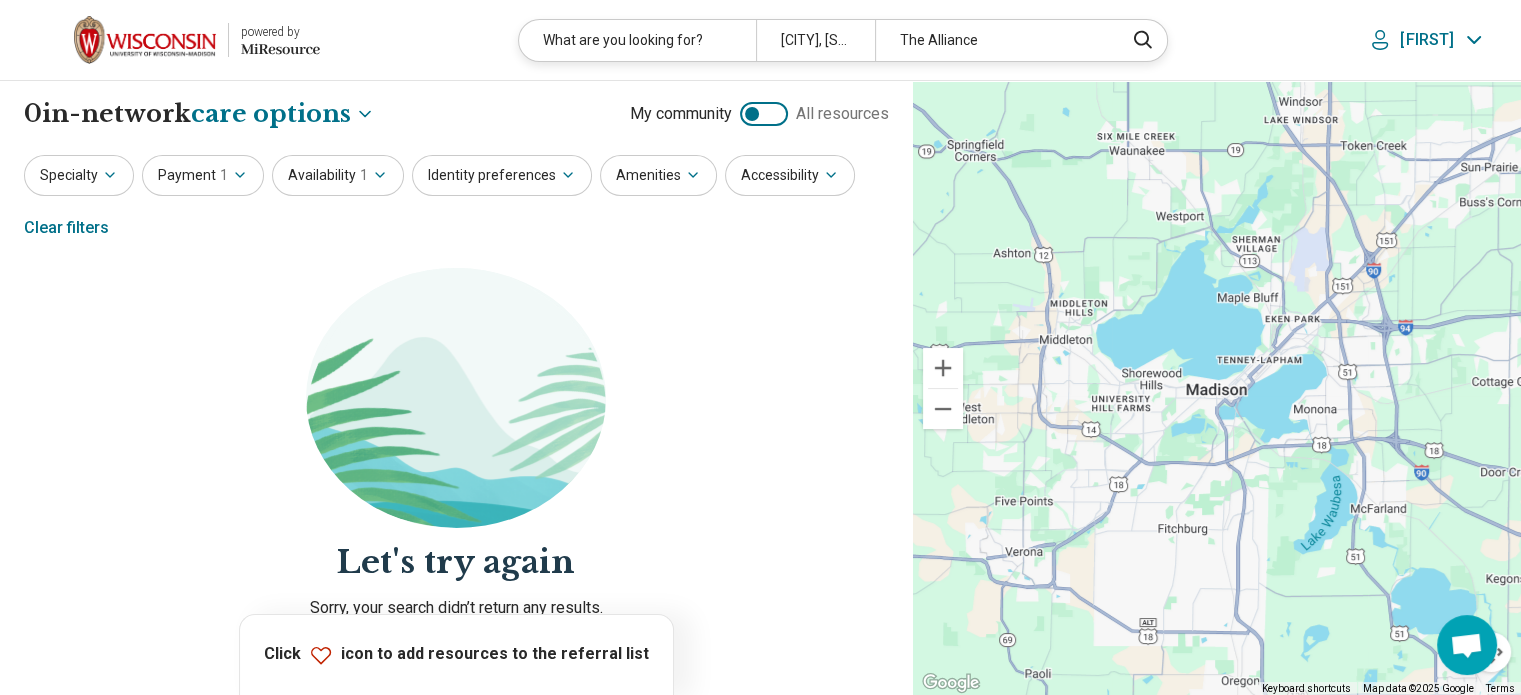 click on "**********" at bounding box center (456, 485) 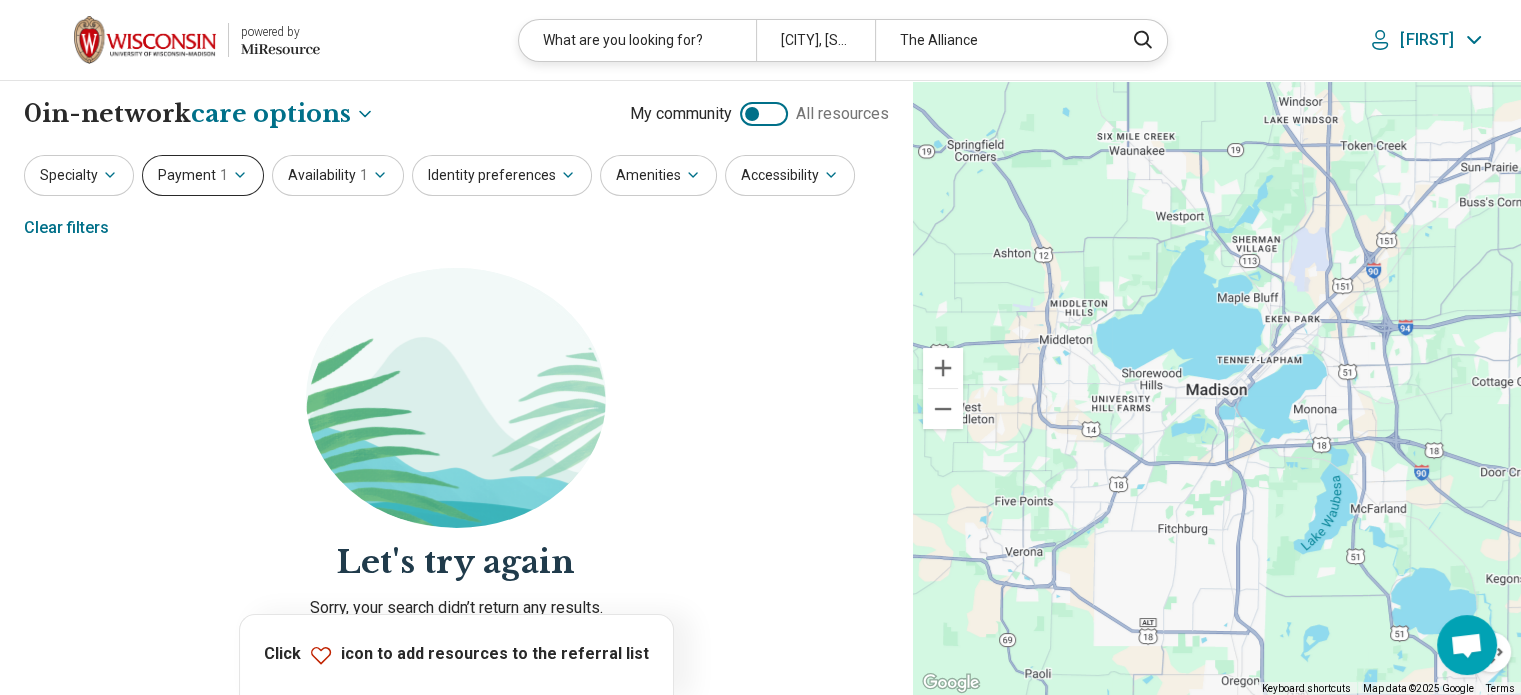 click on "Payment 1" at bounding box center (203, 175) 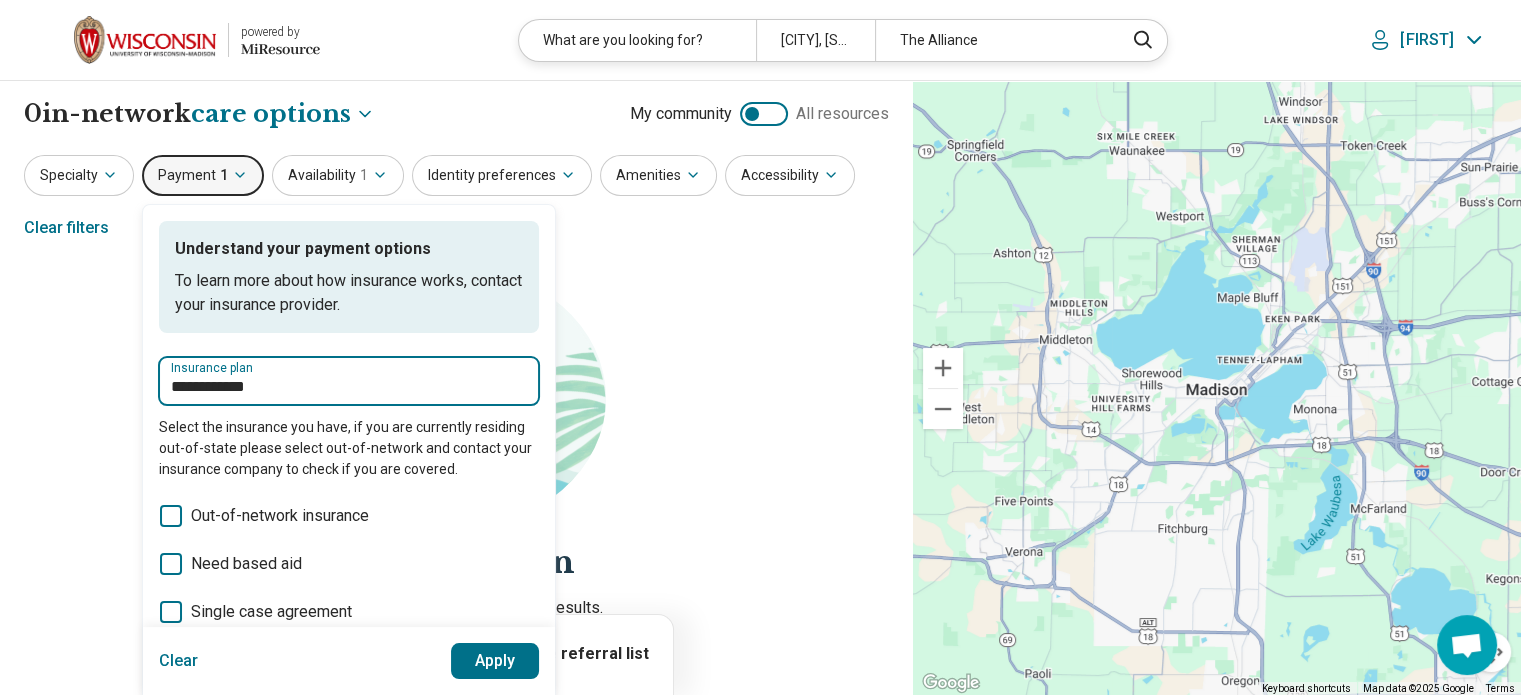 click on "**********" at bounding box center [349, 387] 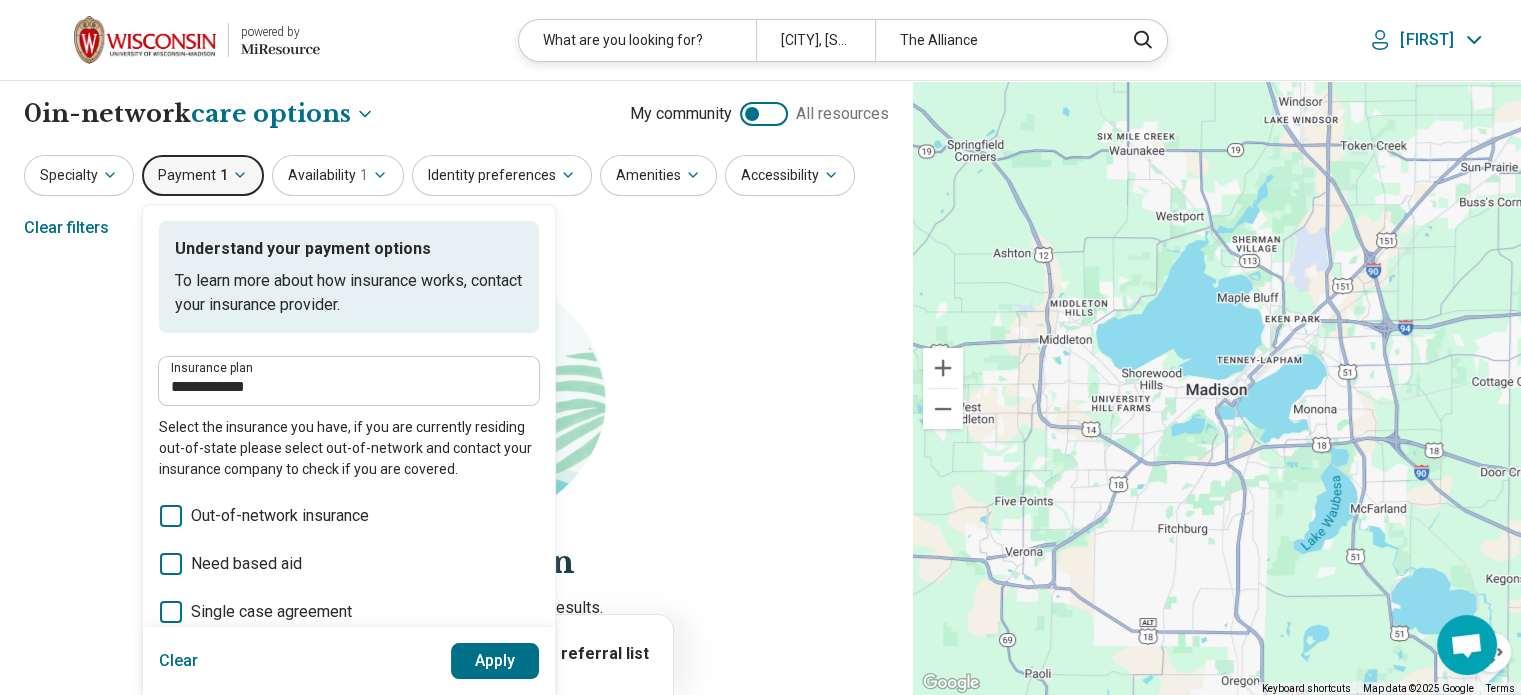 click on "**********" at bounding box center [349, 381] 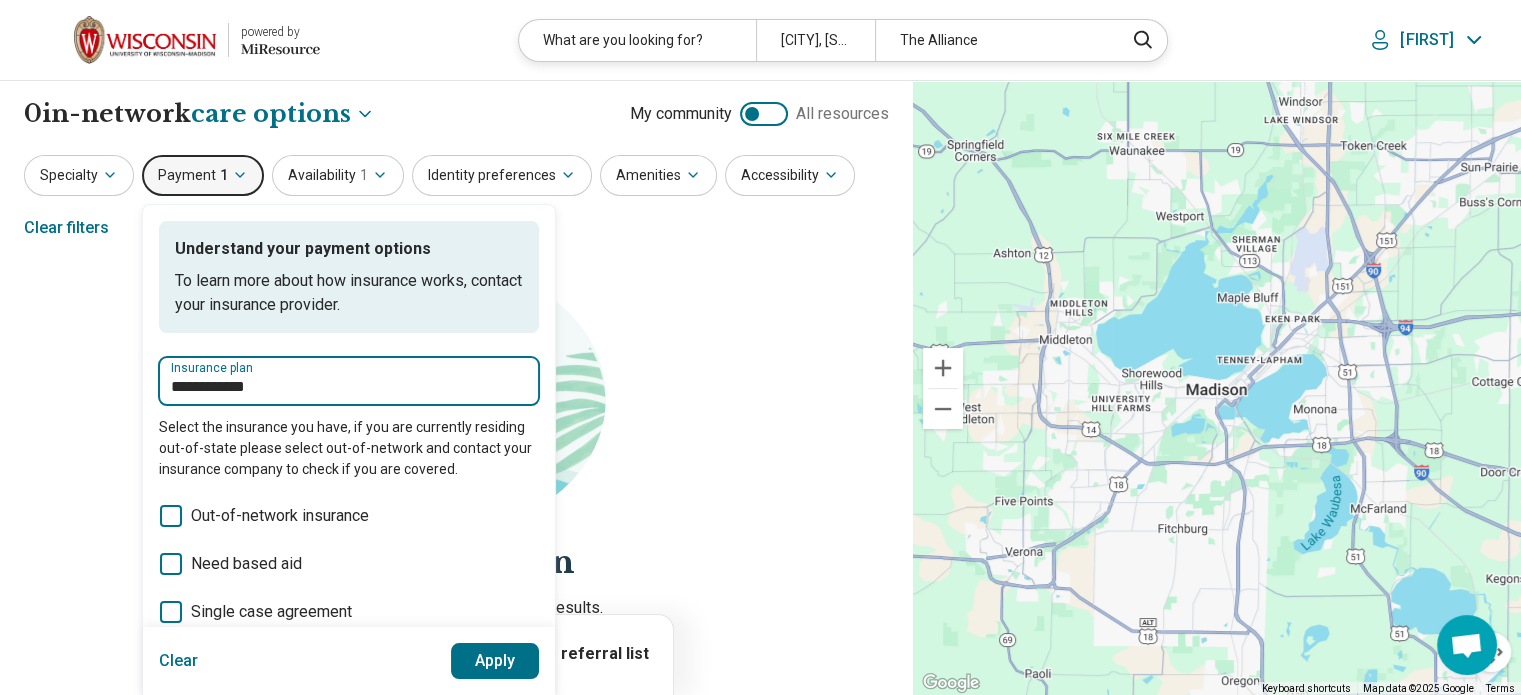 click on "**********" at bounding box center (349, 387) 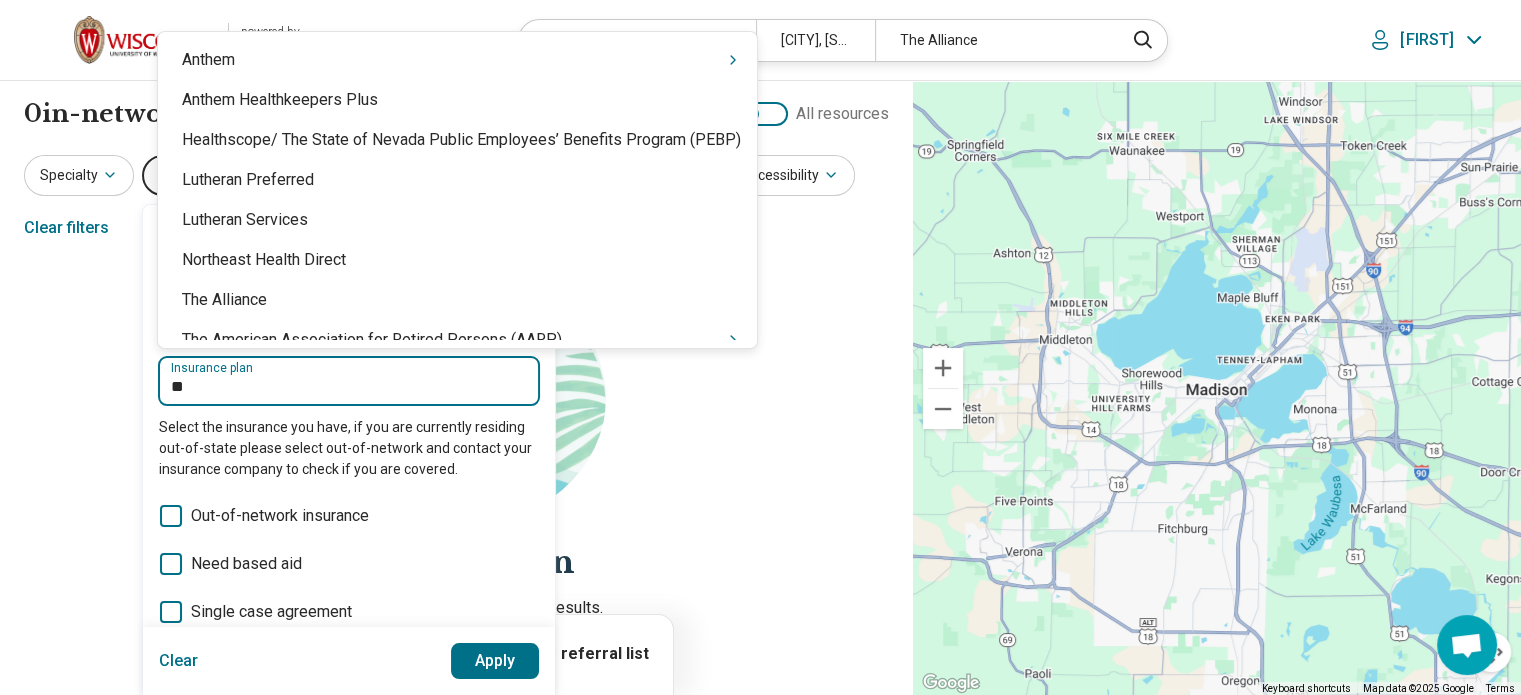 type on "*" 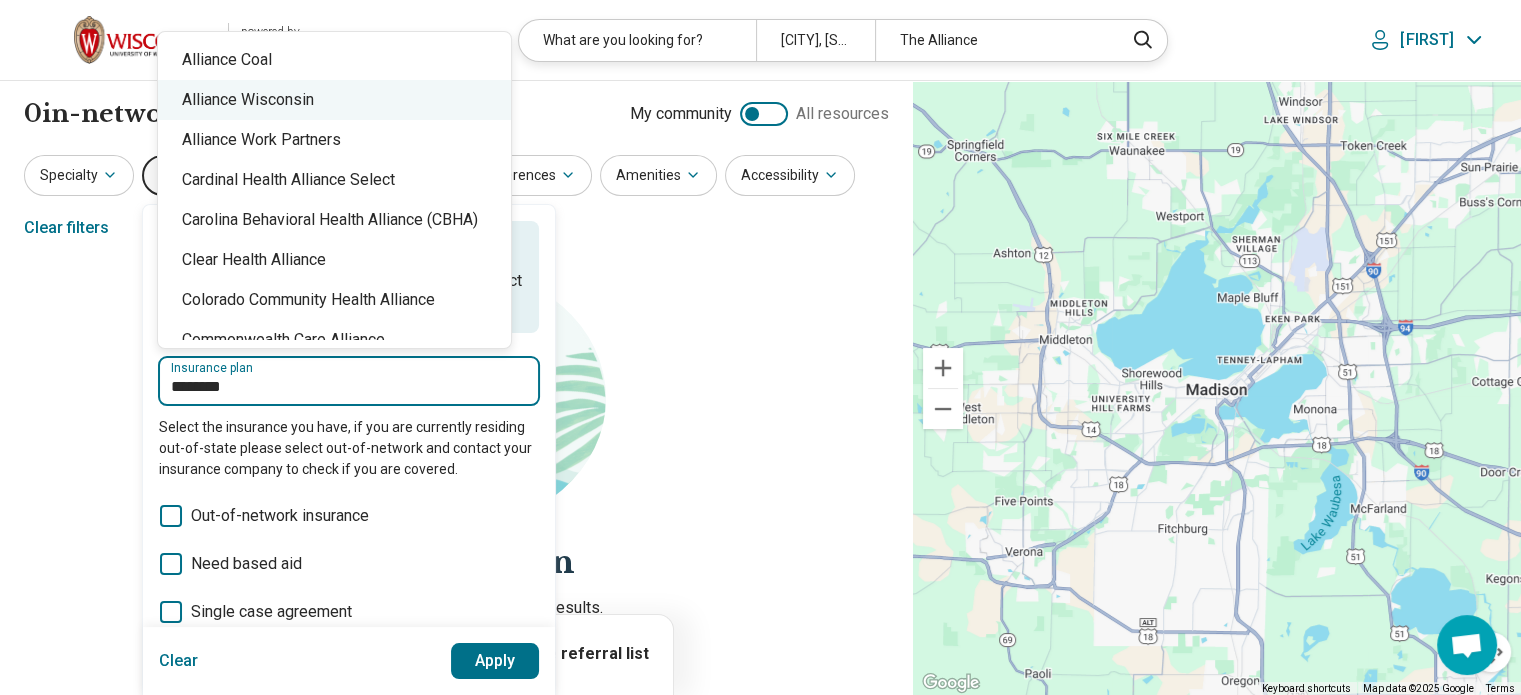 click on "Alliance Wisconsin" at bounding box center (334, 100) 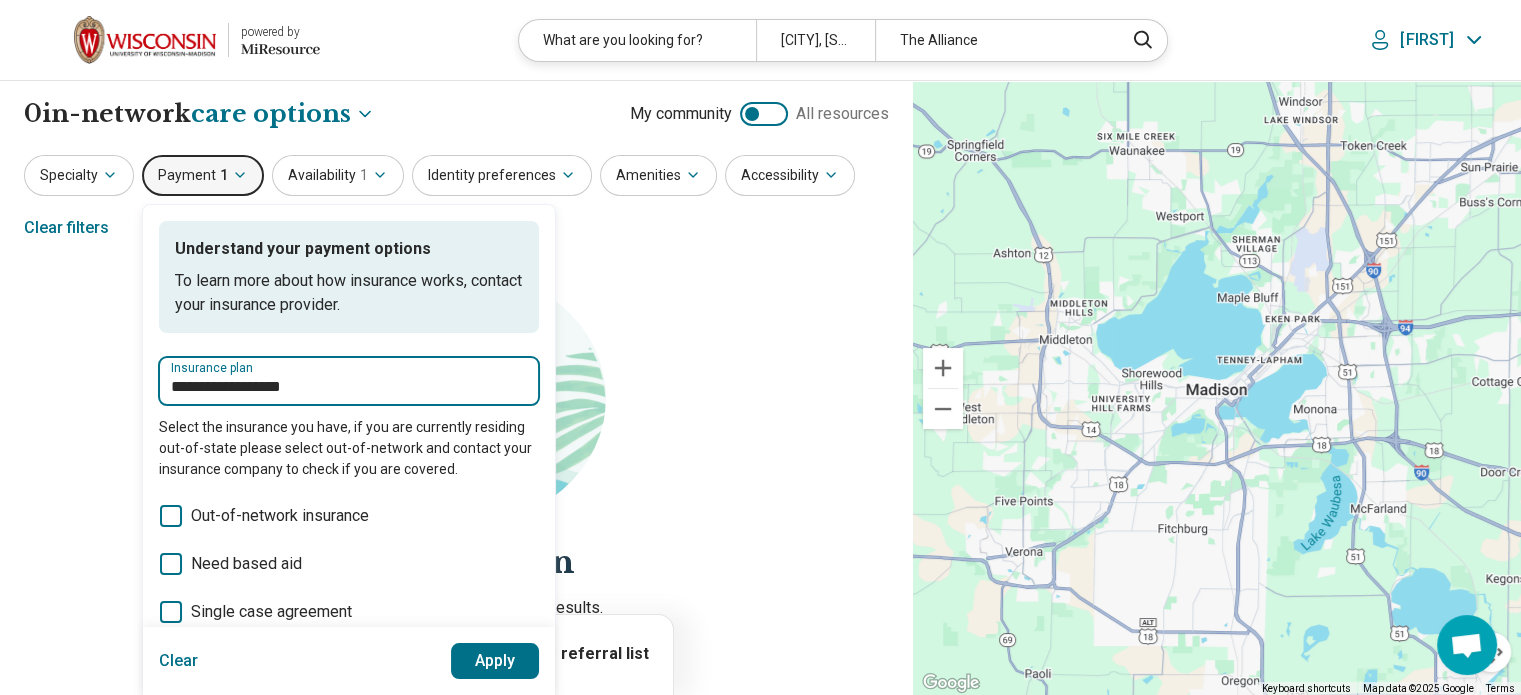type on "**********" 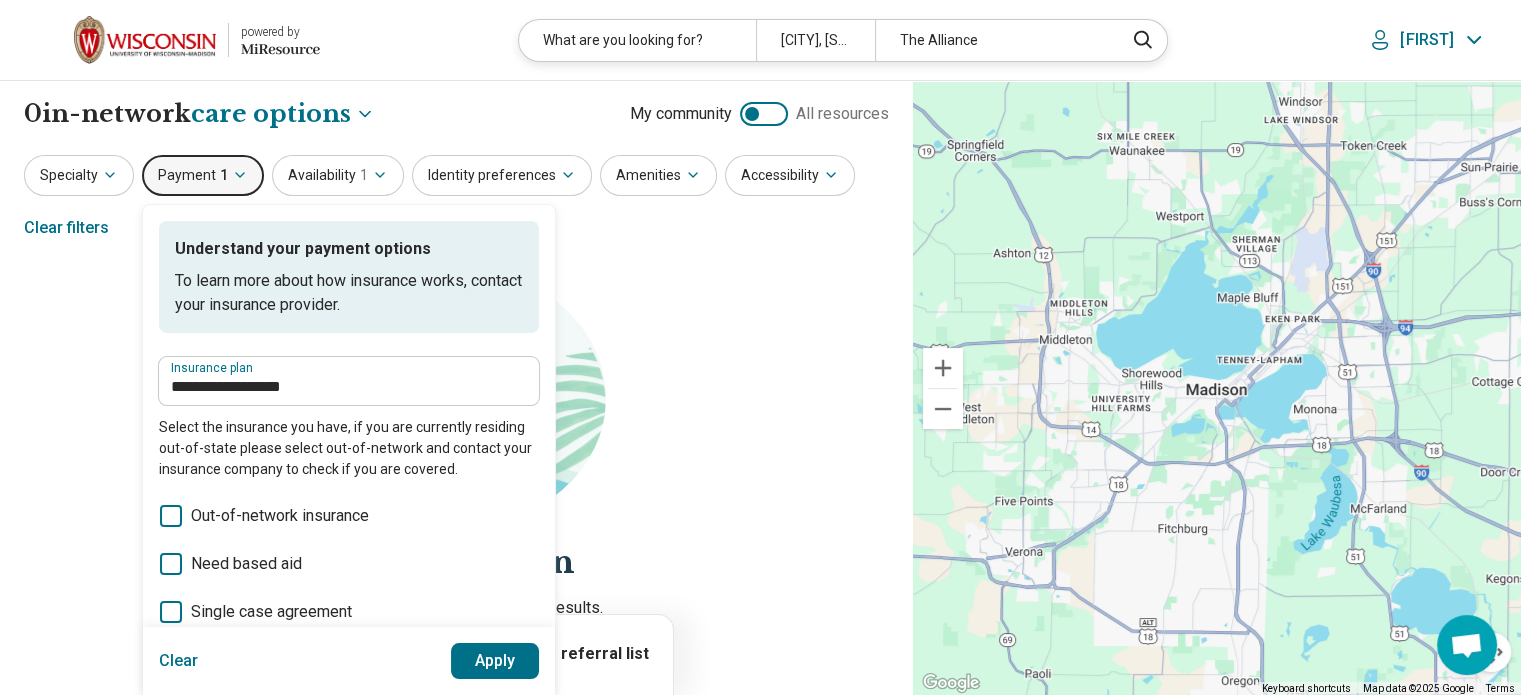 click on "Apply" at bounding box center (495, 661) 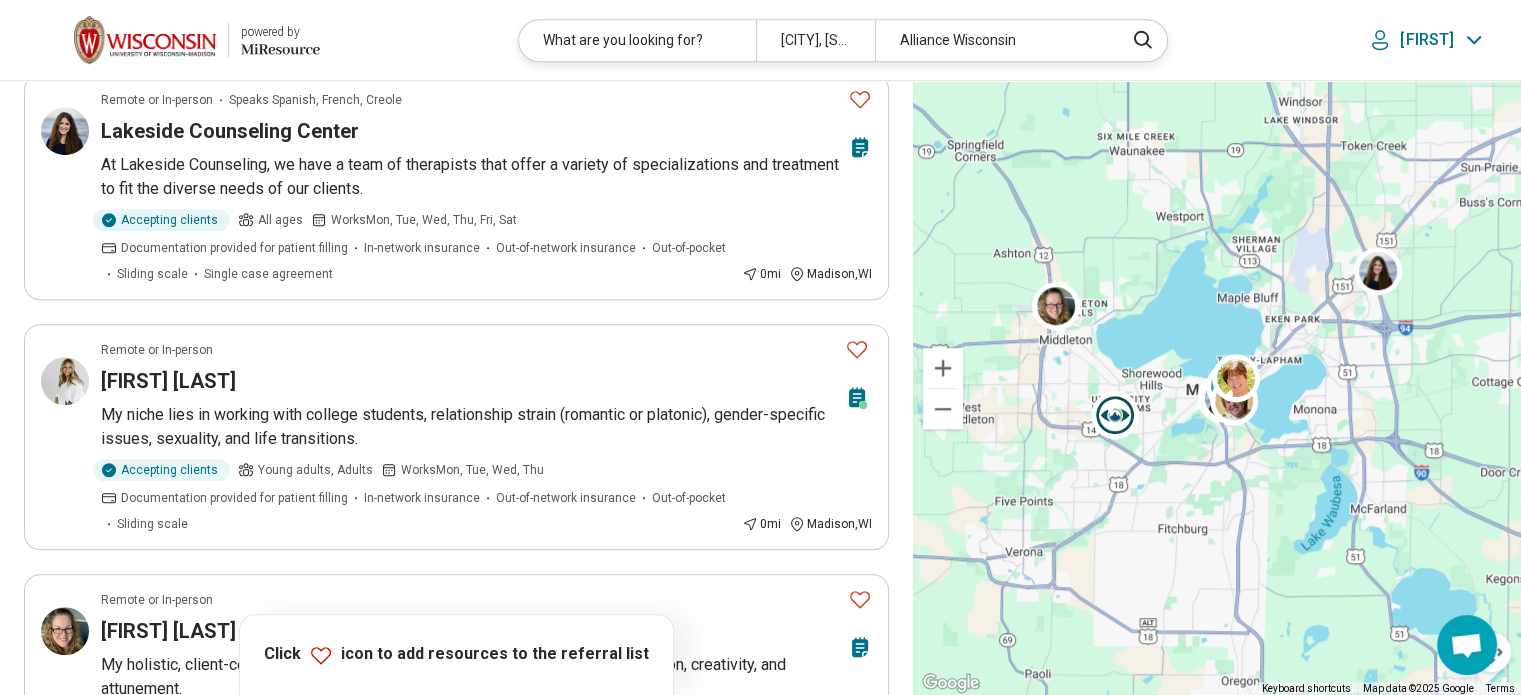 scroll, scrollTop: 1300, scrollLeft: 0, axis: vertical 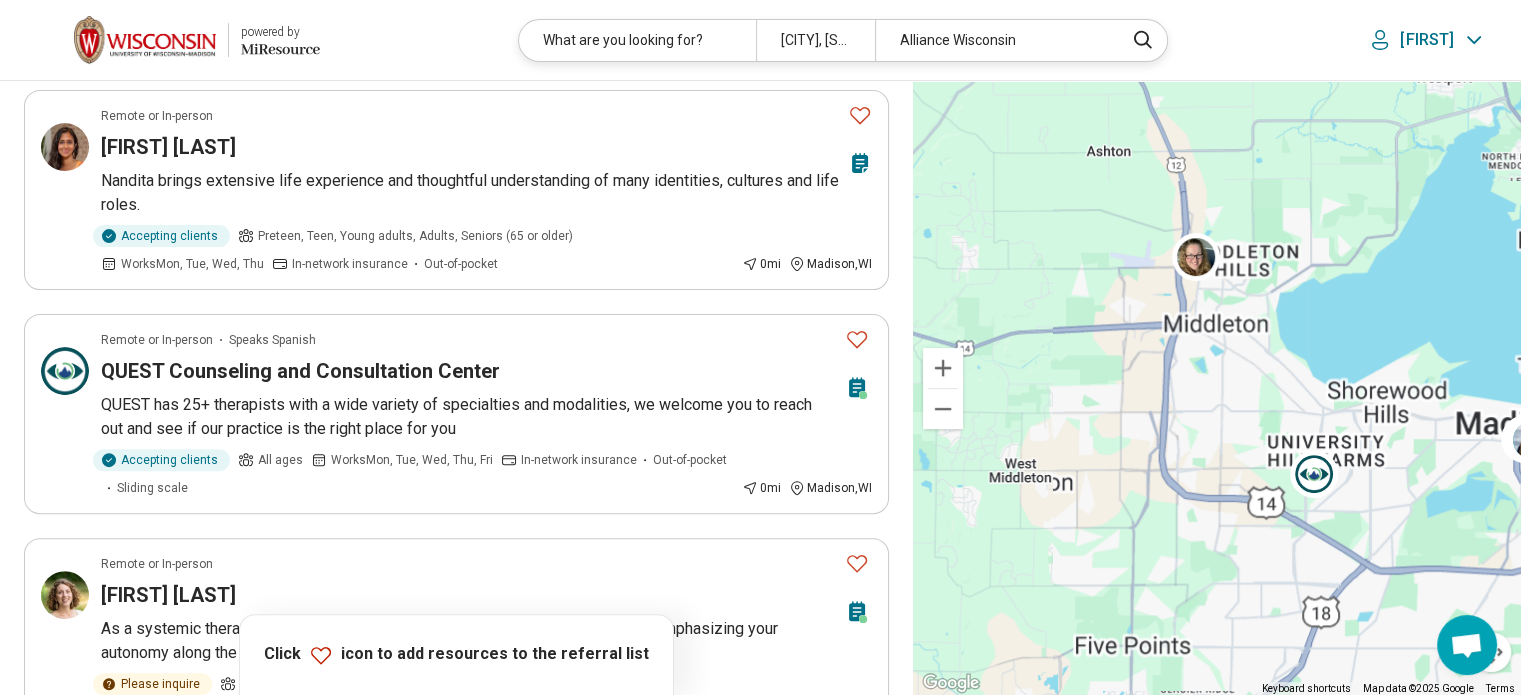 click at bounding box center [145, 40] 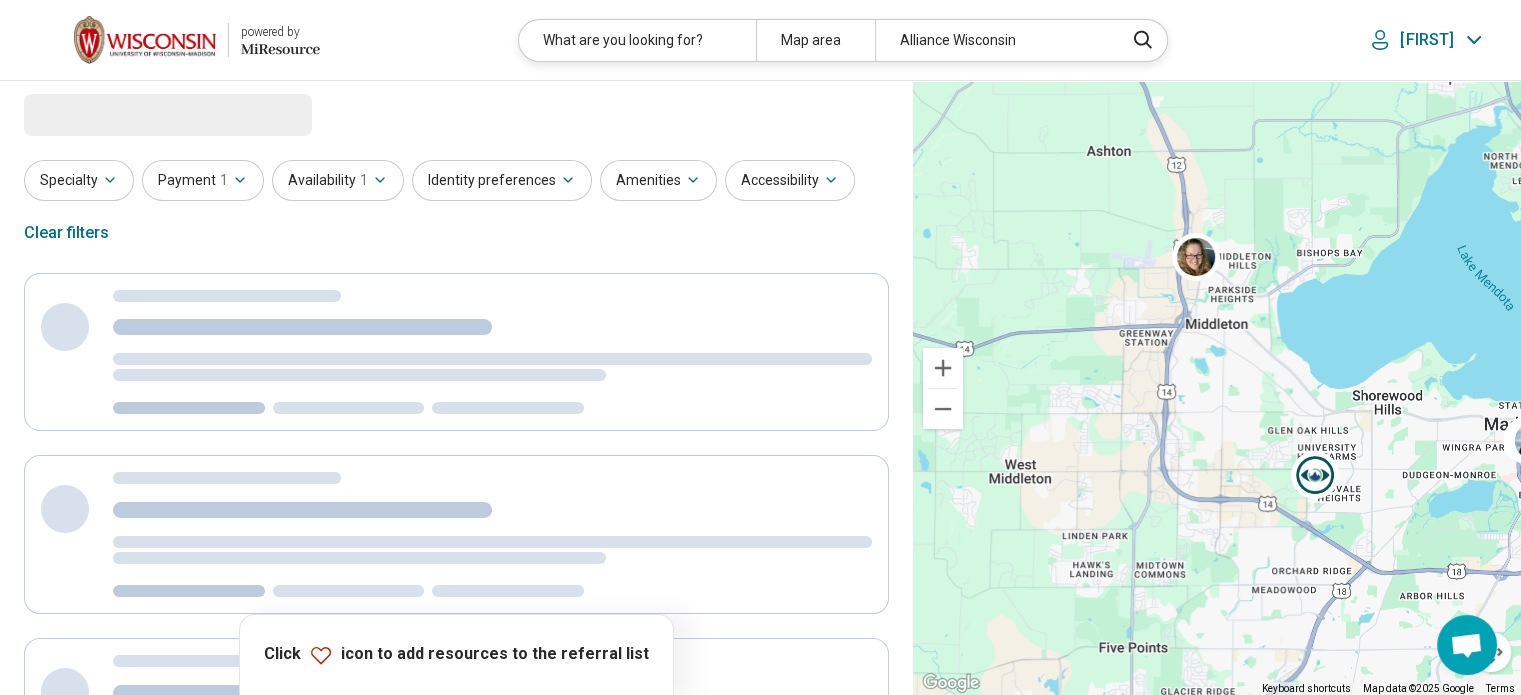 scroll, scrollTop: 0, scrollLeft: 0, axis: both 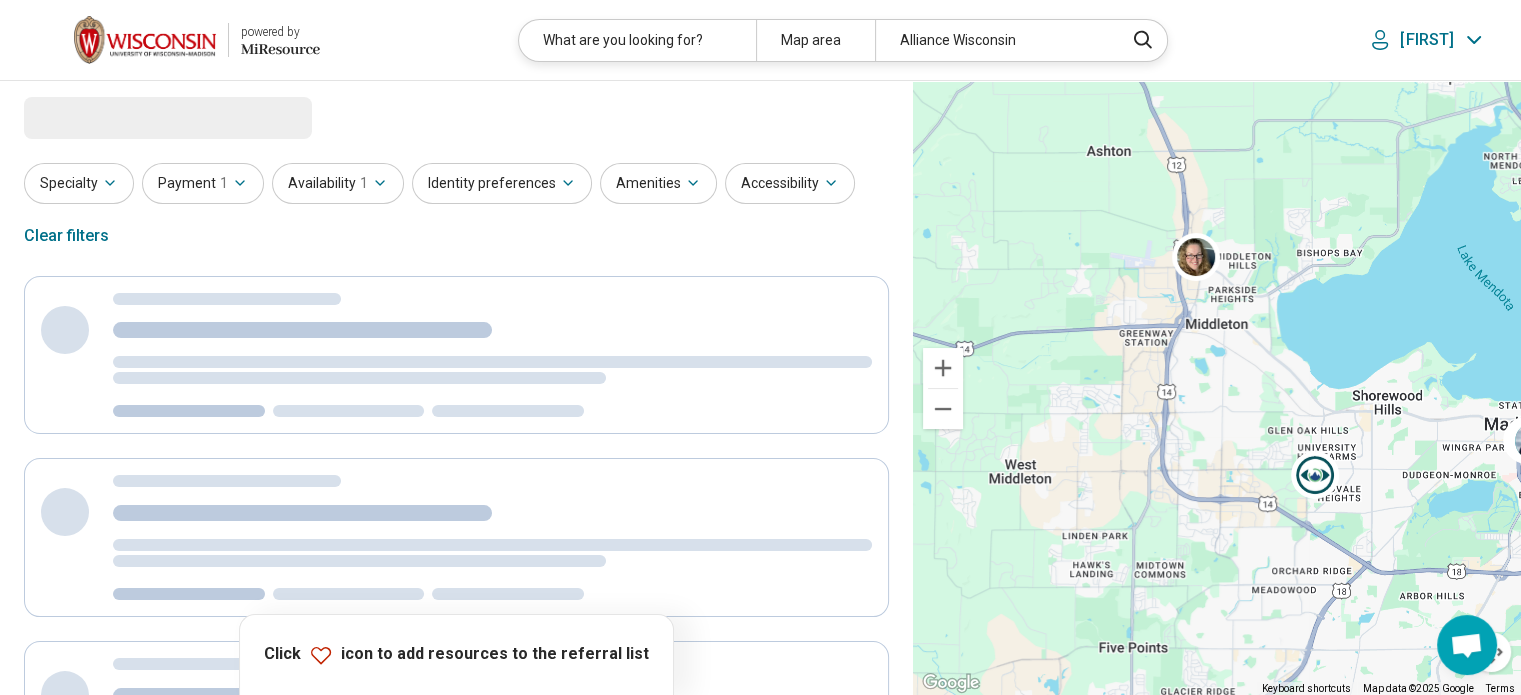 click at bounding box center (145, 40) 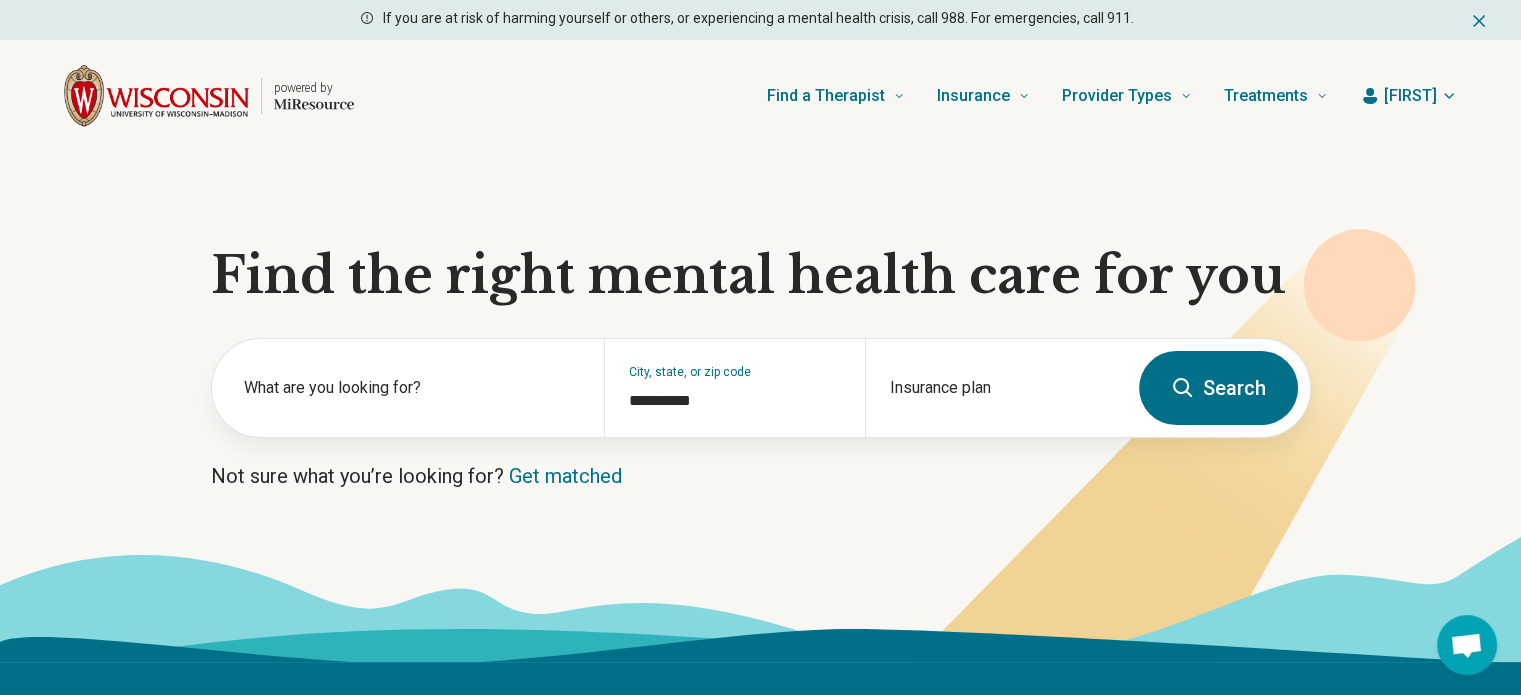 click on "If you are at risk of harming yourself or others, or experiencing a mental health crisis, call 988. For emergencies, call 911." at bounding box center (760, 20) 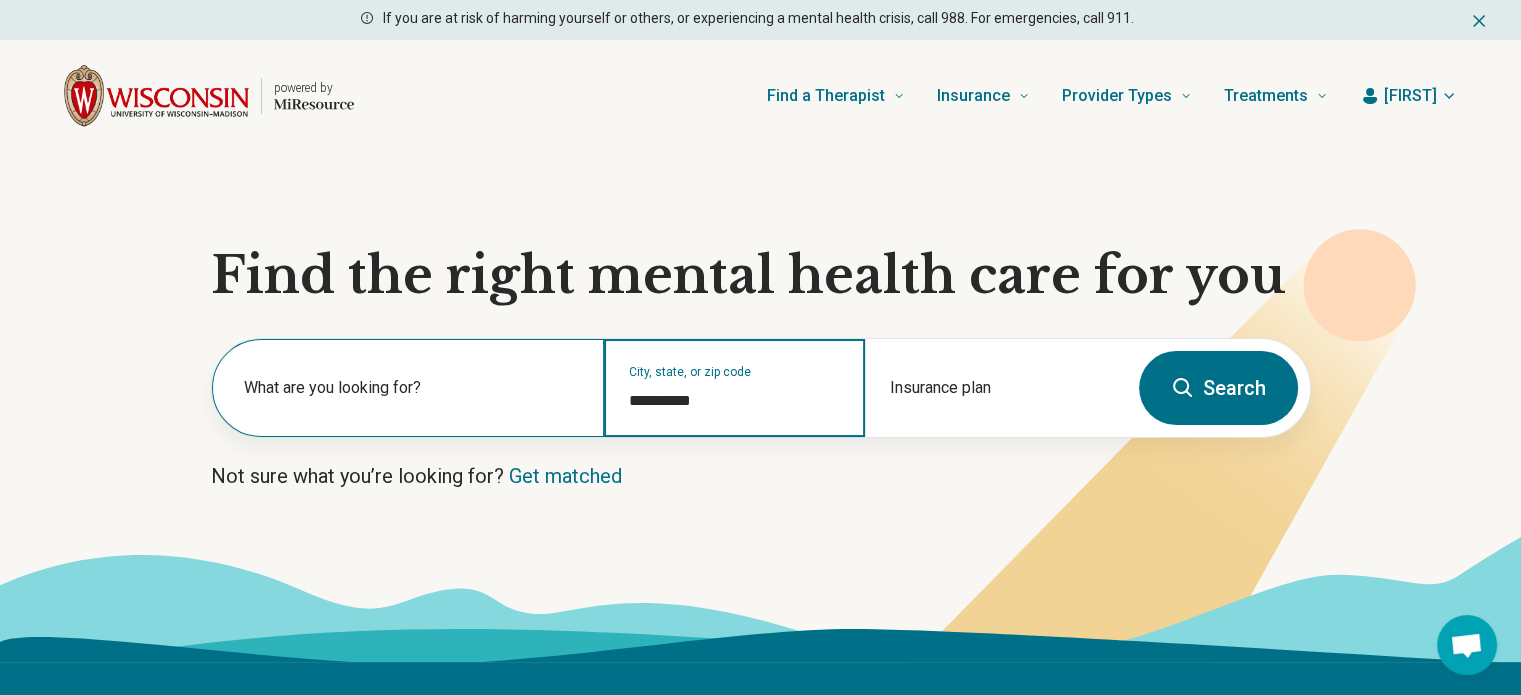 drag, startPoint x: 765, startPoint y: 409, endPoint x: 569, endPoint y: 399, distance: 196.25494 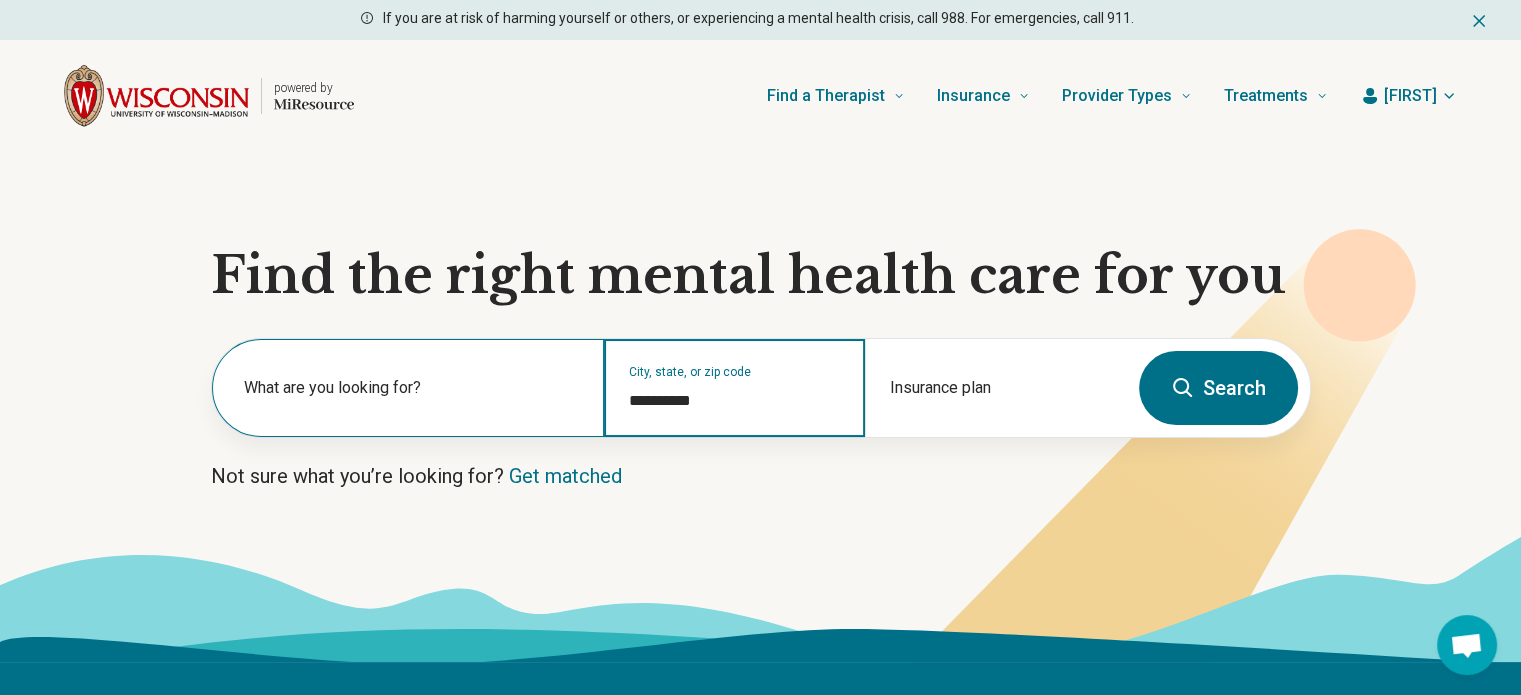 click on "**********" at bounding box center (669, 388) 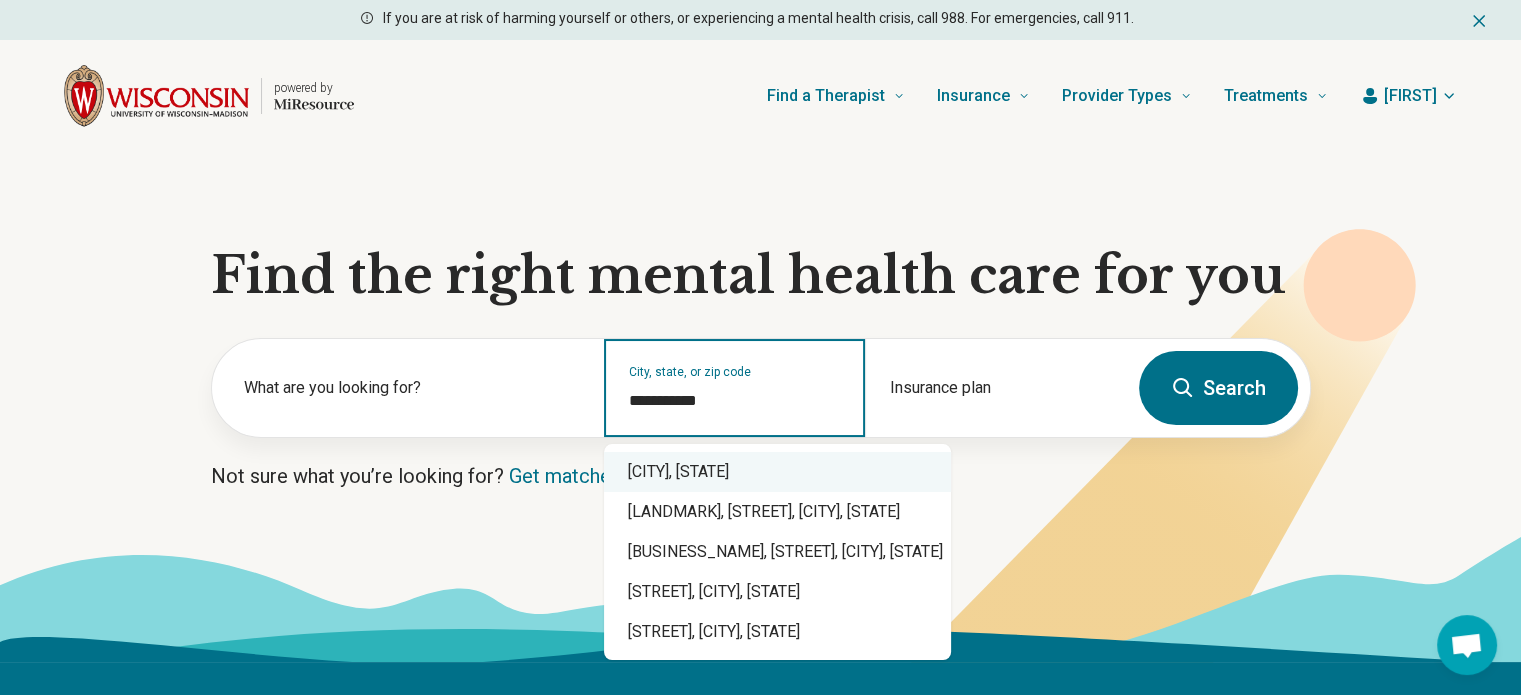 click on "[CITY], [STATE]" at bounding box center (777, 472) 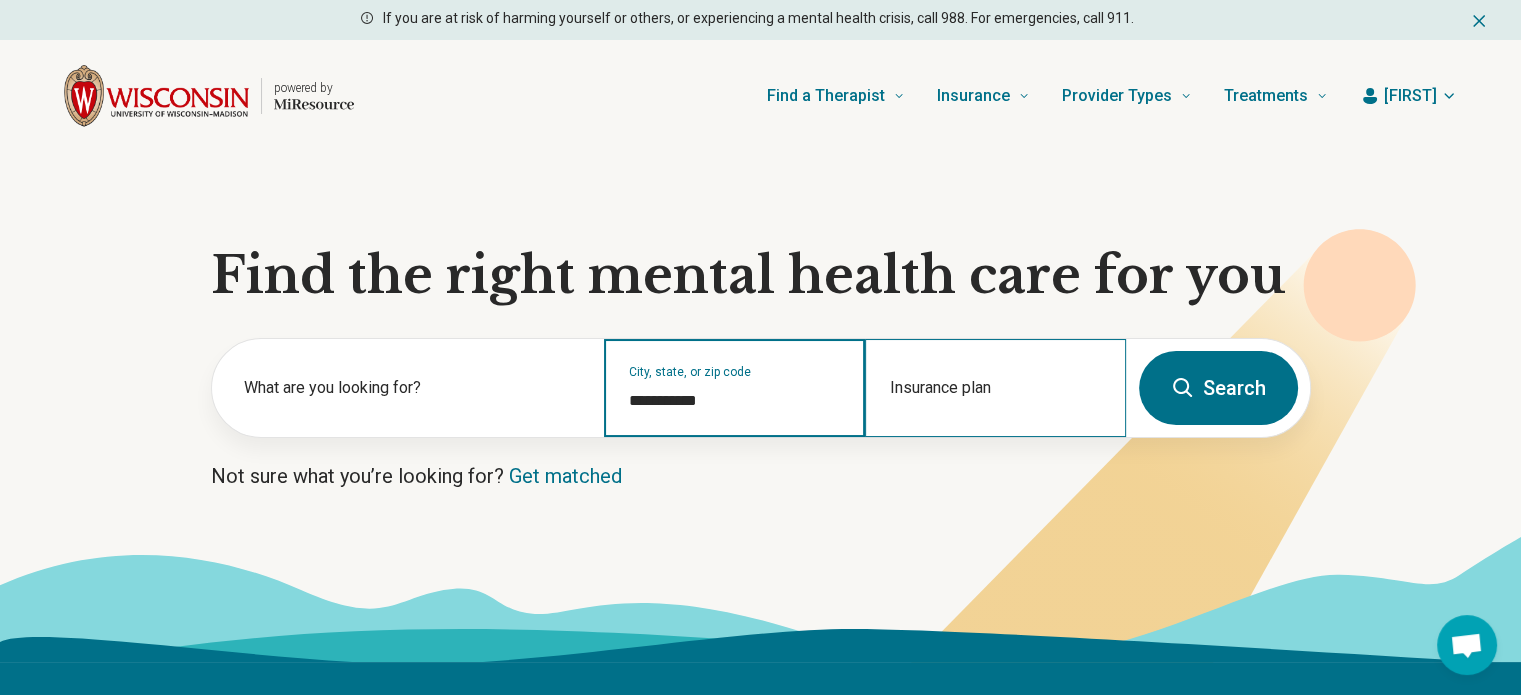 type on "**********" 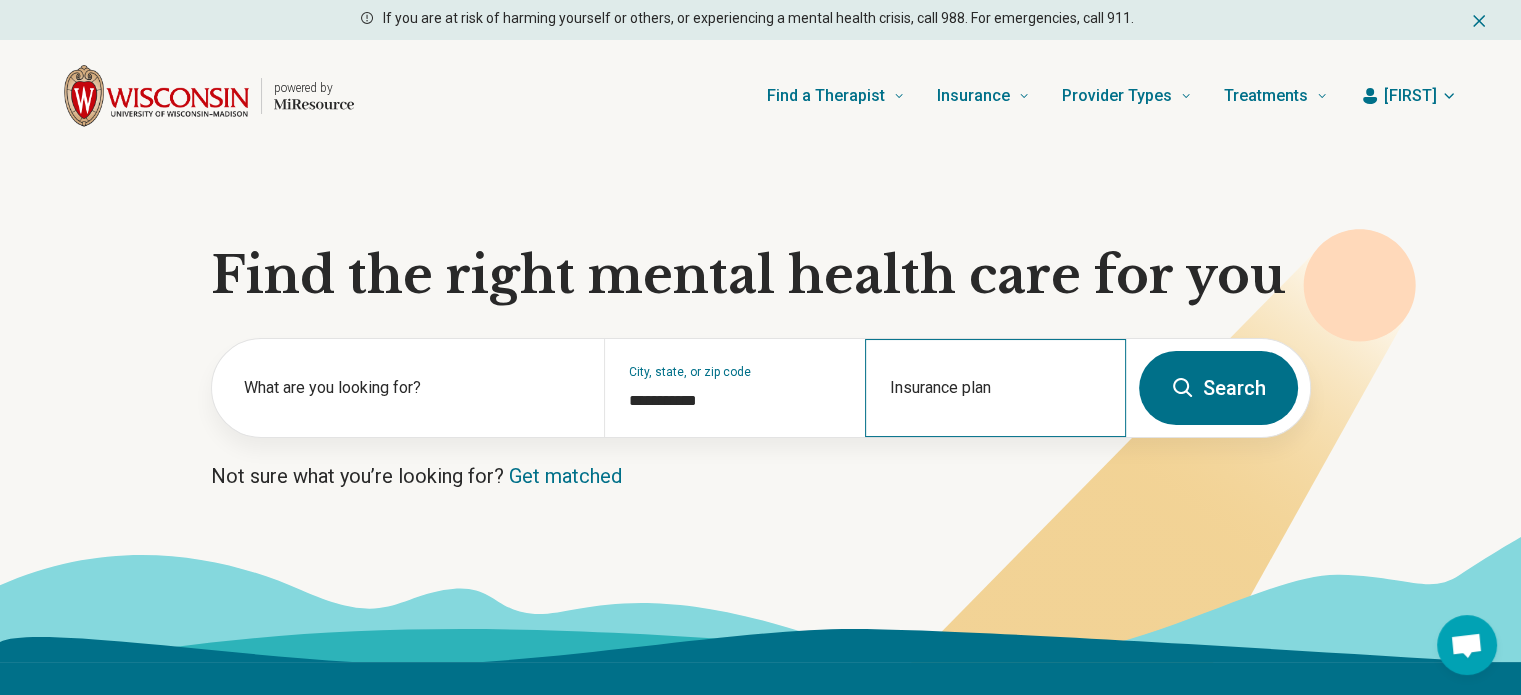 click on "Insurance plan" at bounding box center [995, 388] 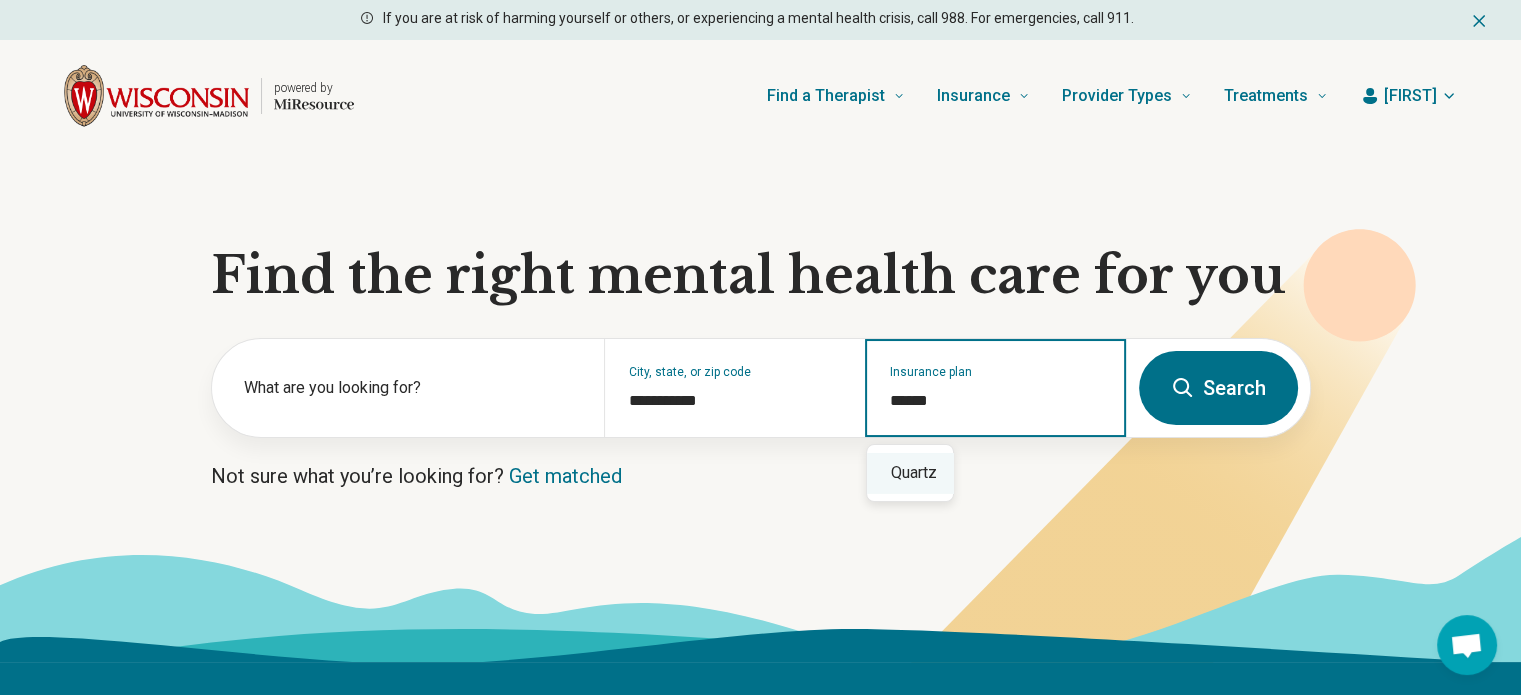 click on "Quartz" at bounding box center [910, 473] 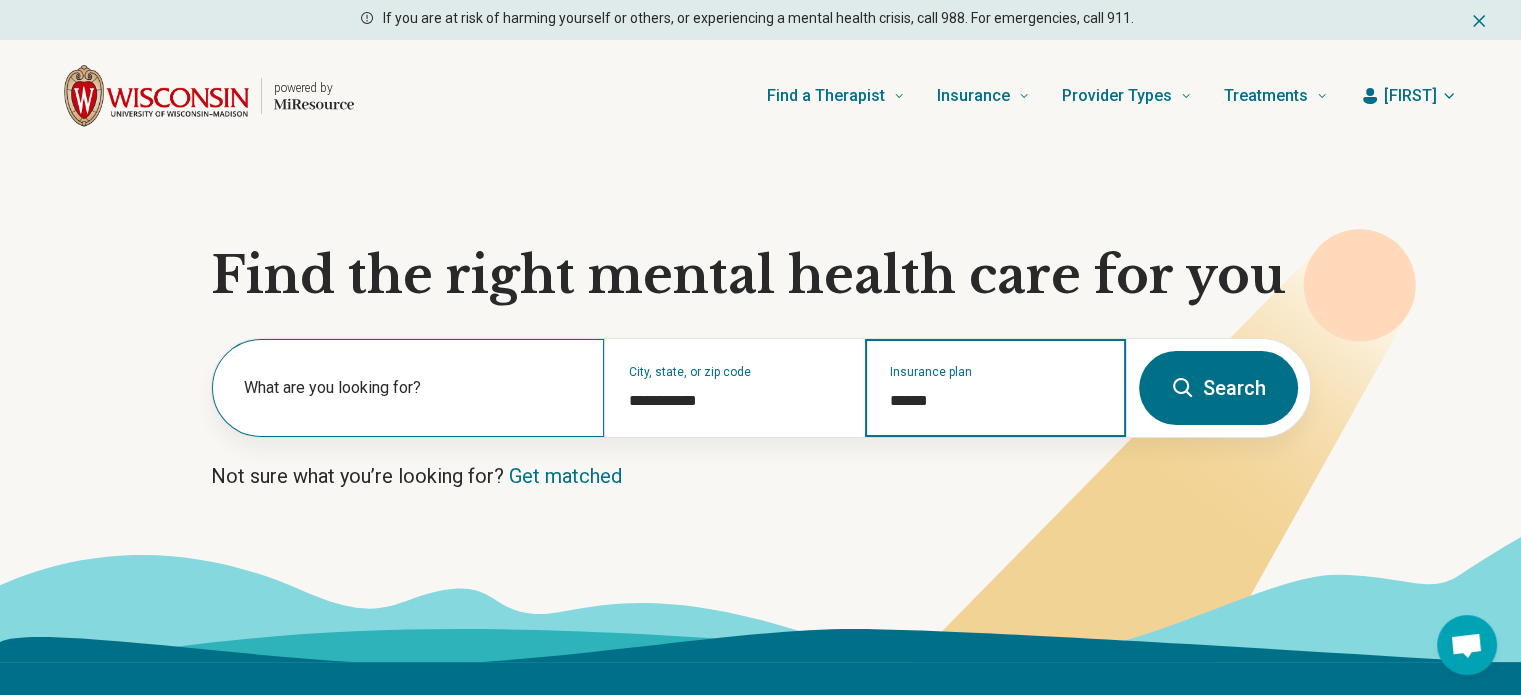 type on "******" 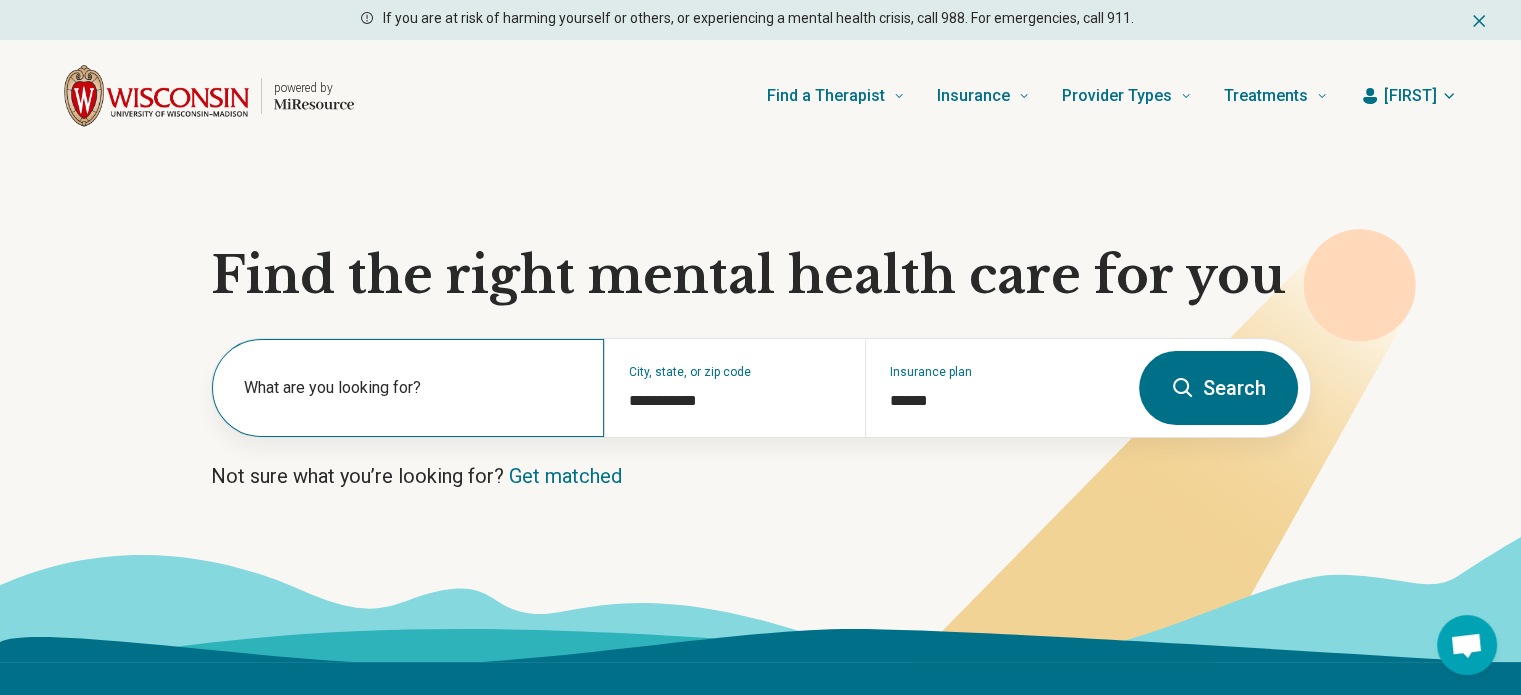 click on "What are you looking for?" at bounding box center [412, 388] 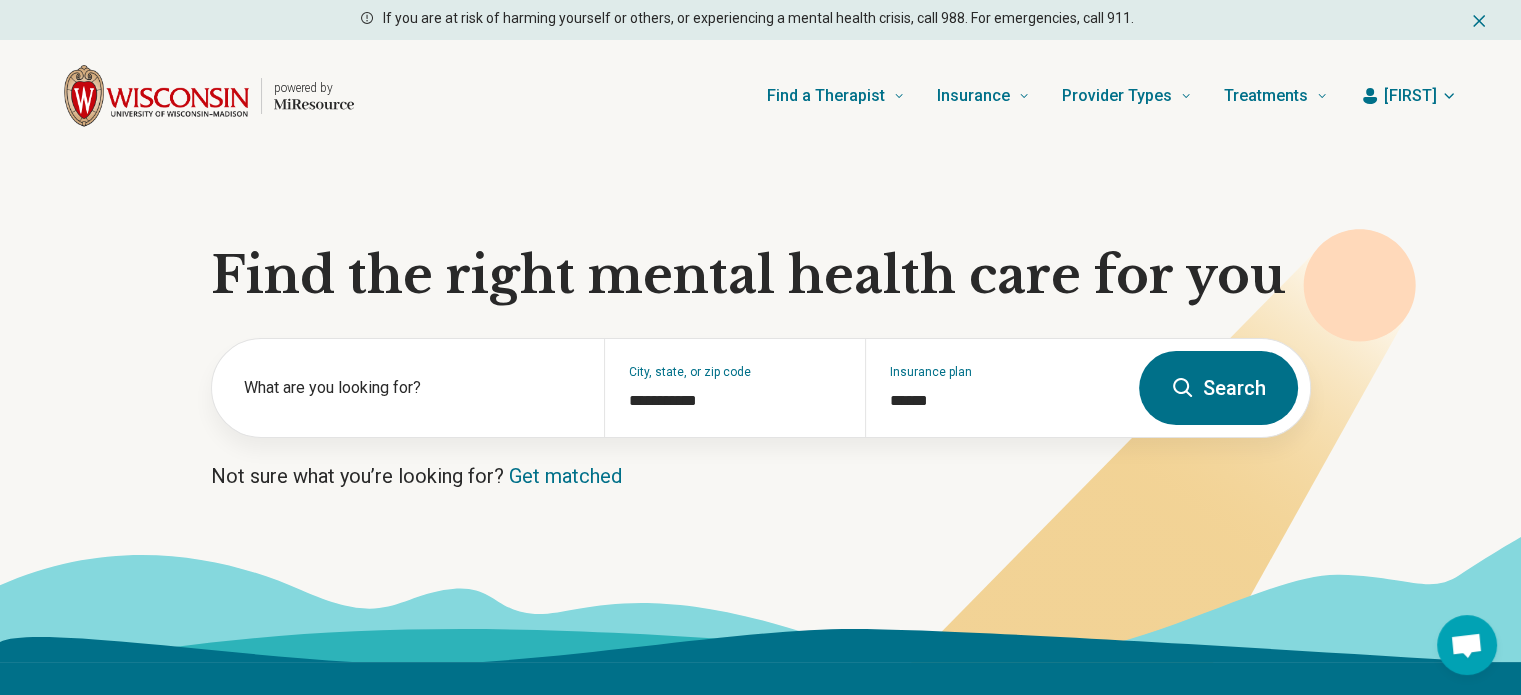 click on "Search" at bounding box center (1218, 388) 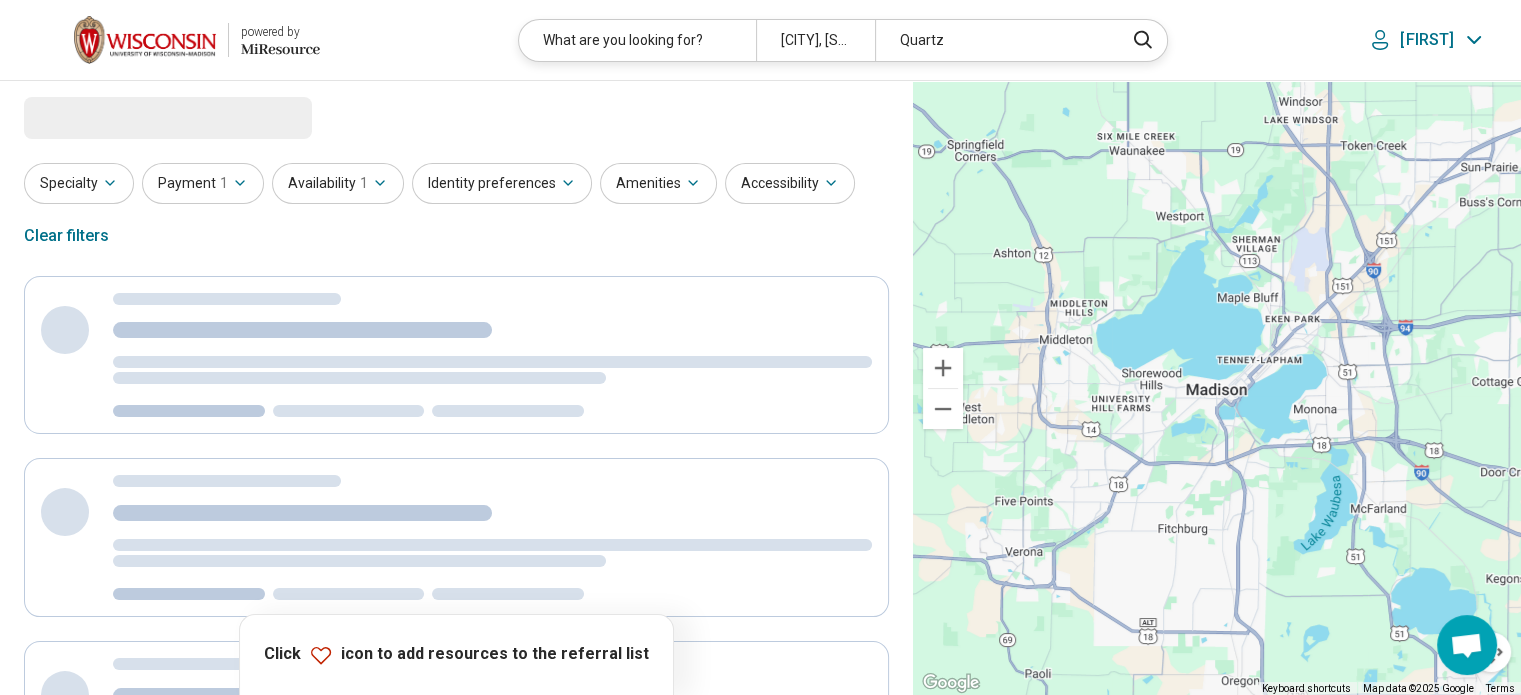 select on "***" 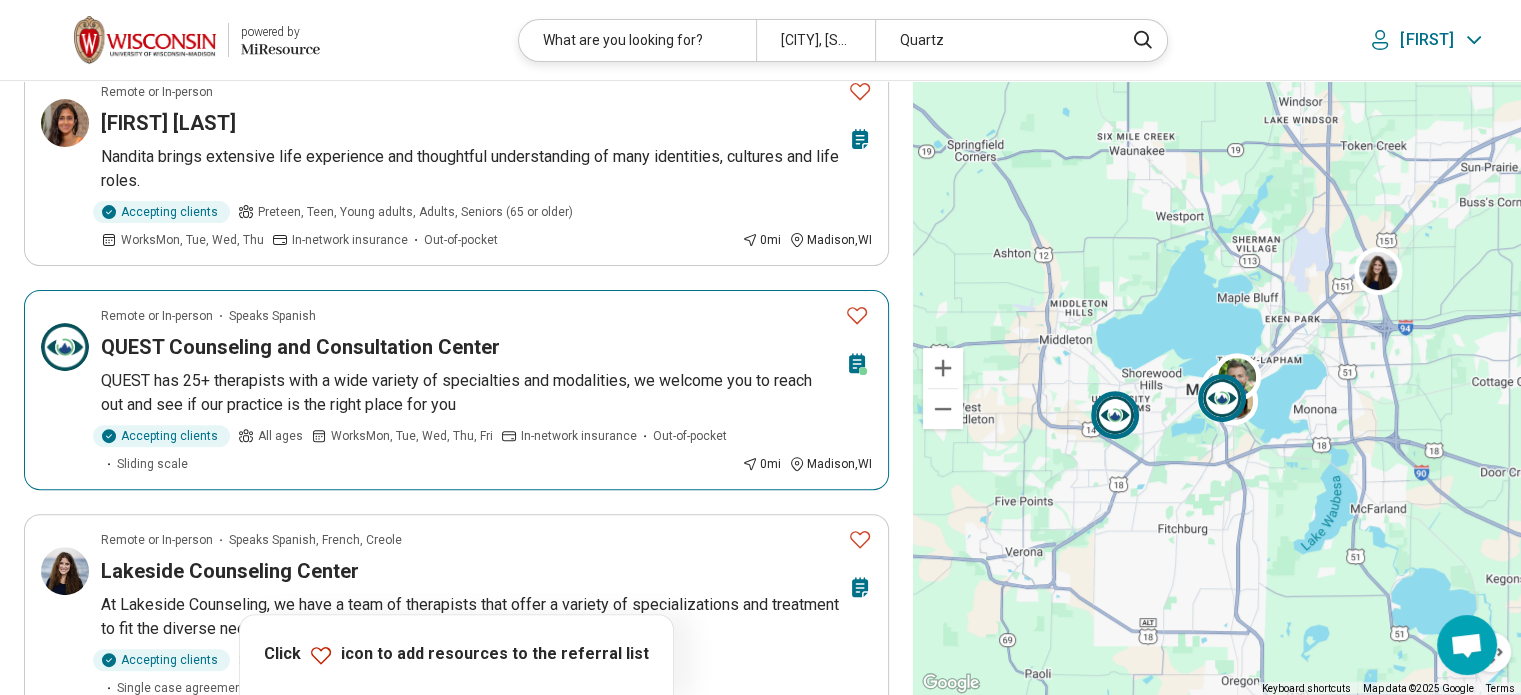 scroll, scrollTop: 700, scrollLeft: 0, axis: vertical 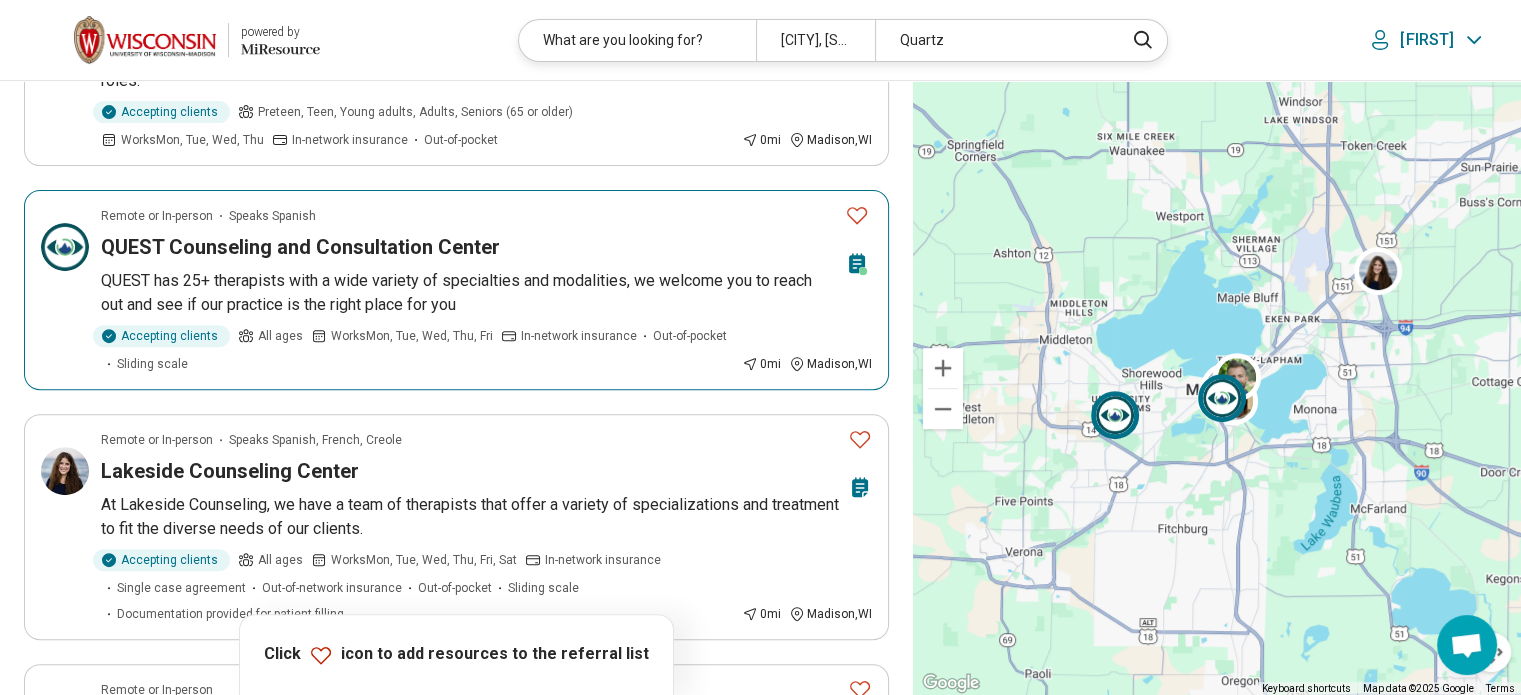 click 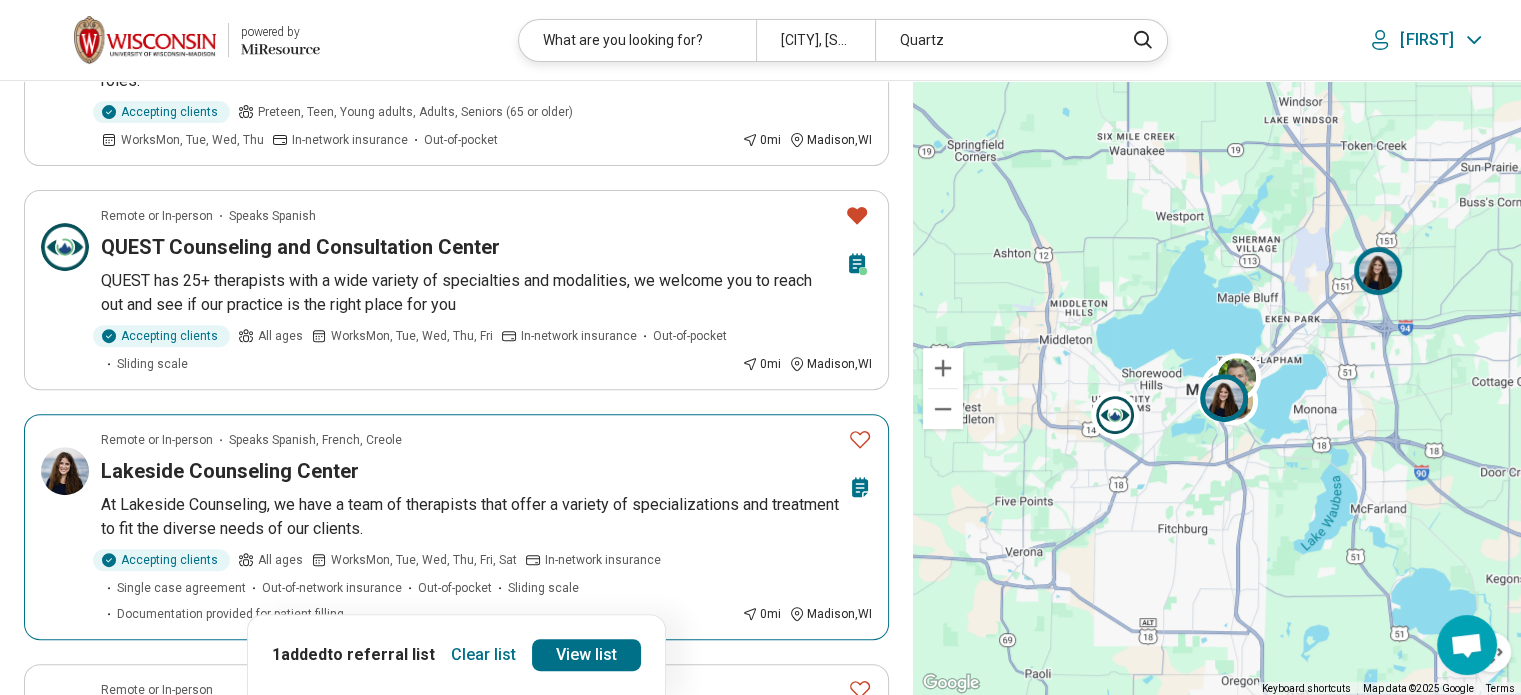 click 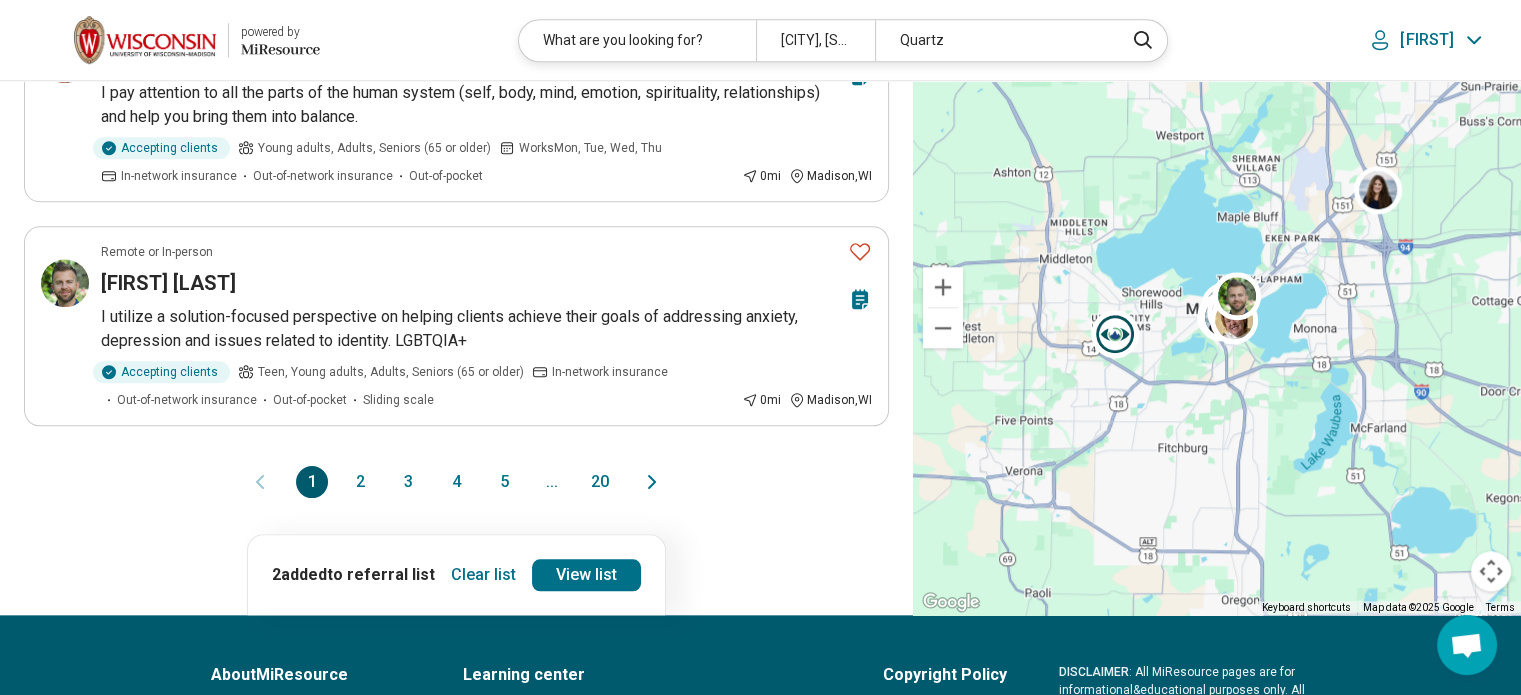 scroll, scrollTop: 2000, scrollLeft: 0, axis: vertical 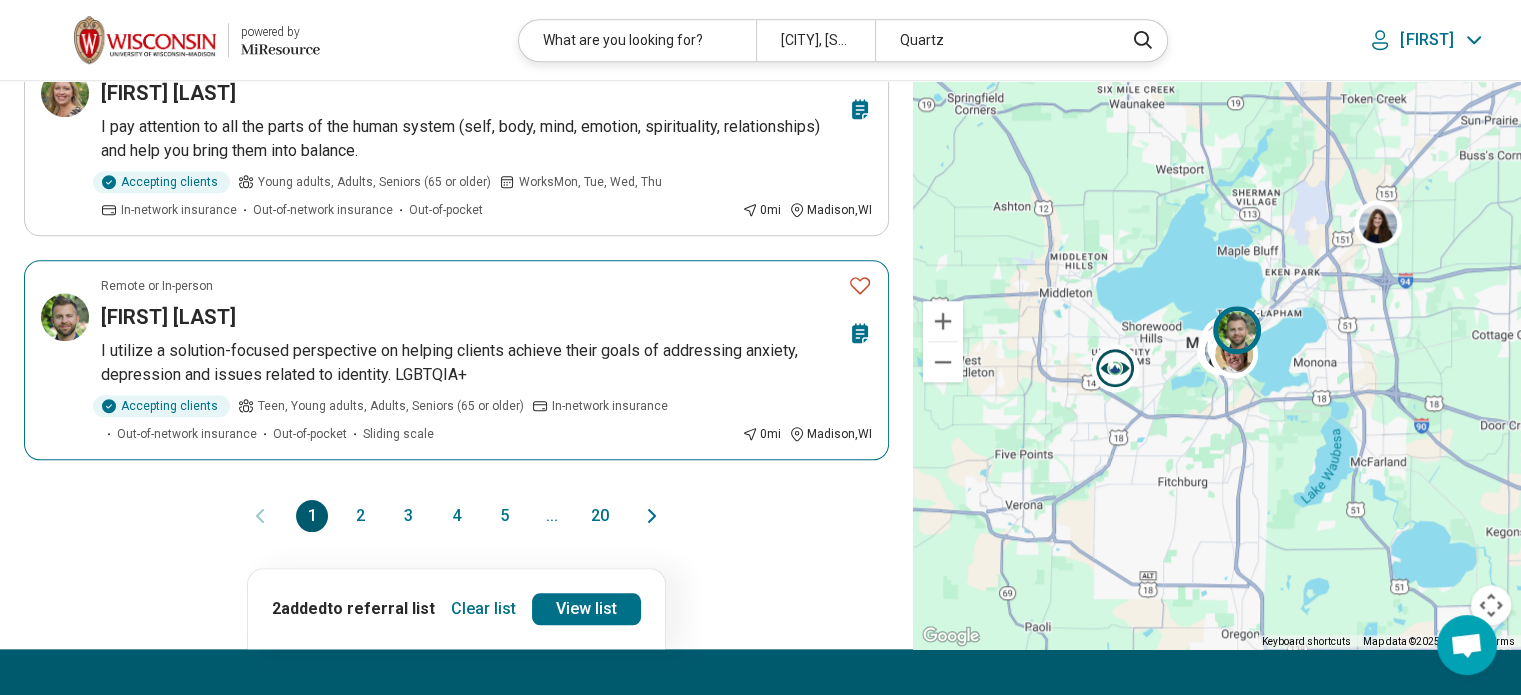 click 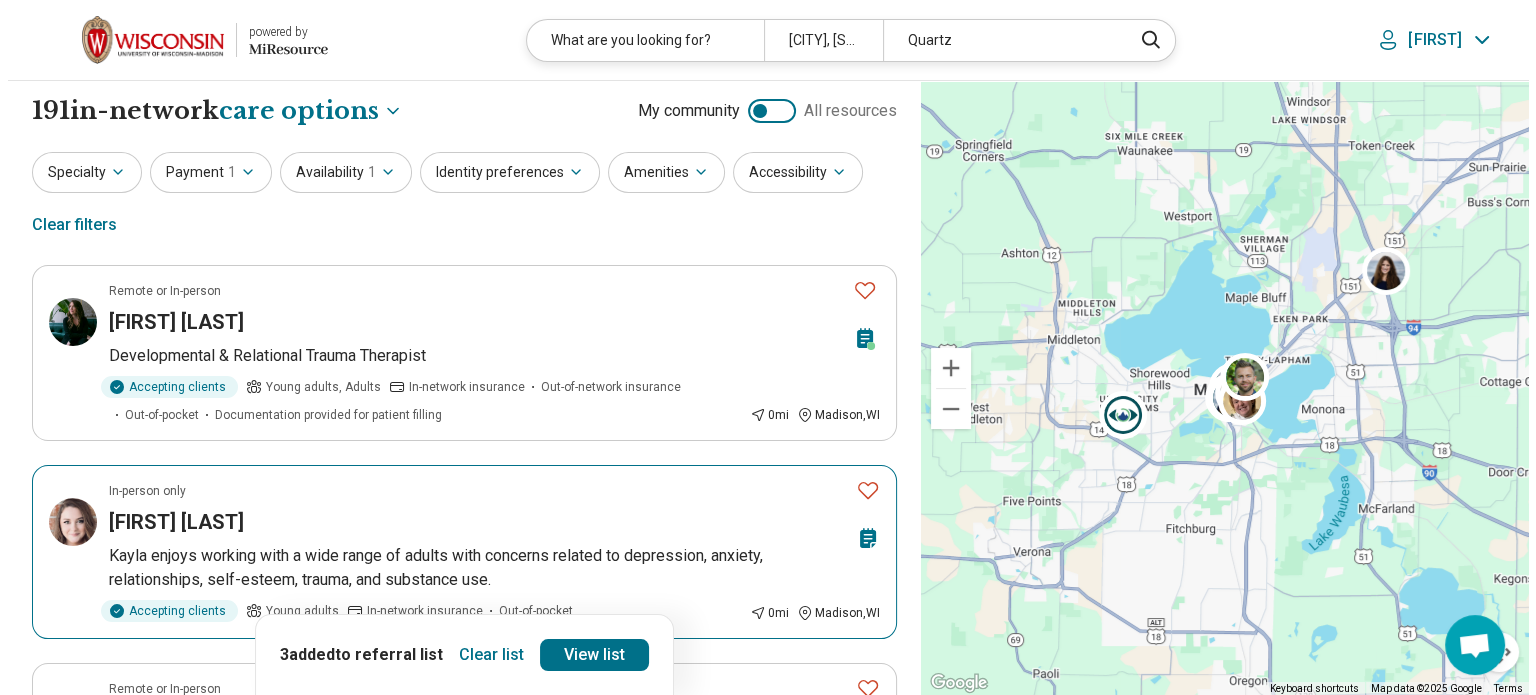scroll, scrollTop: 0, scrollLeft: 0, axis: both 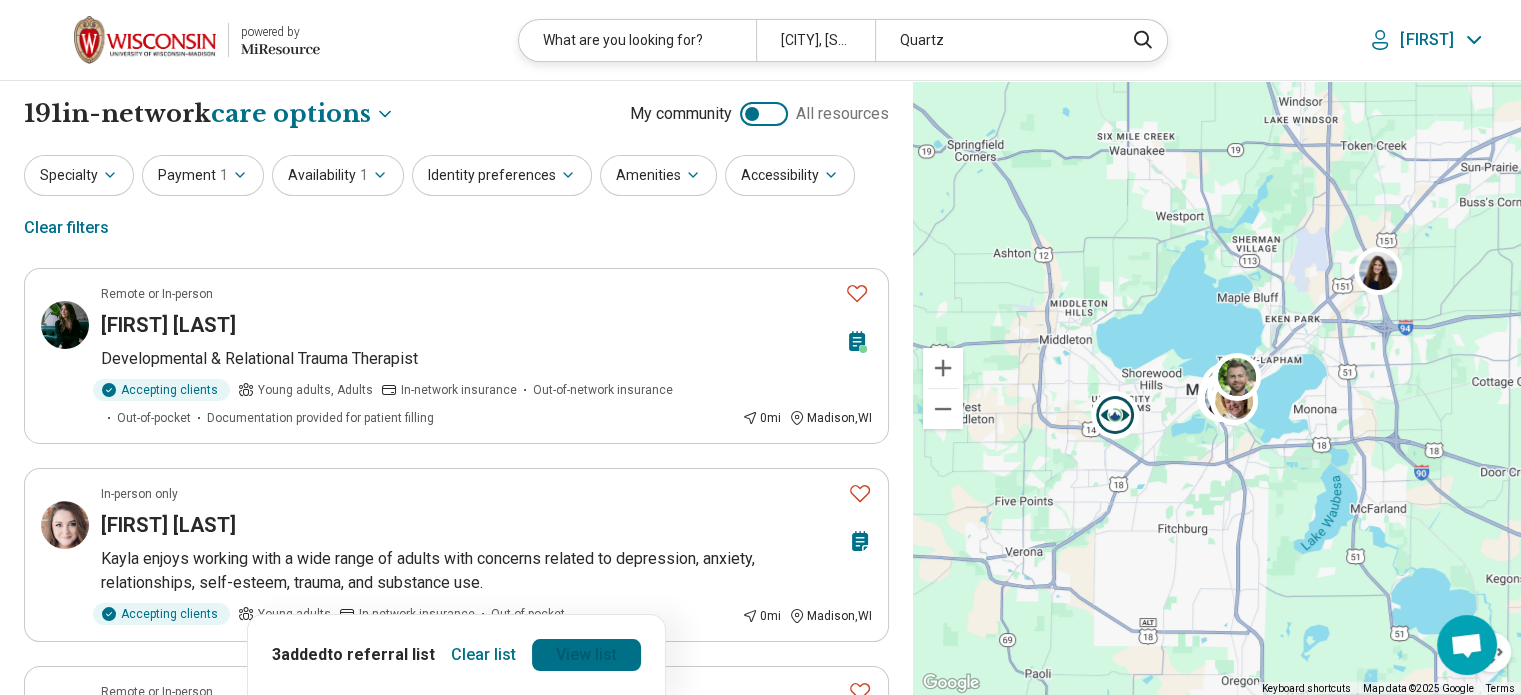 click on "View list" at bounding box center (586, 655) 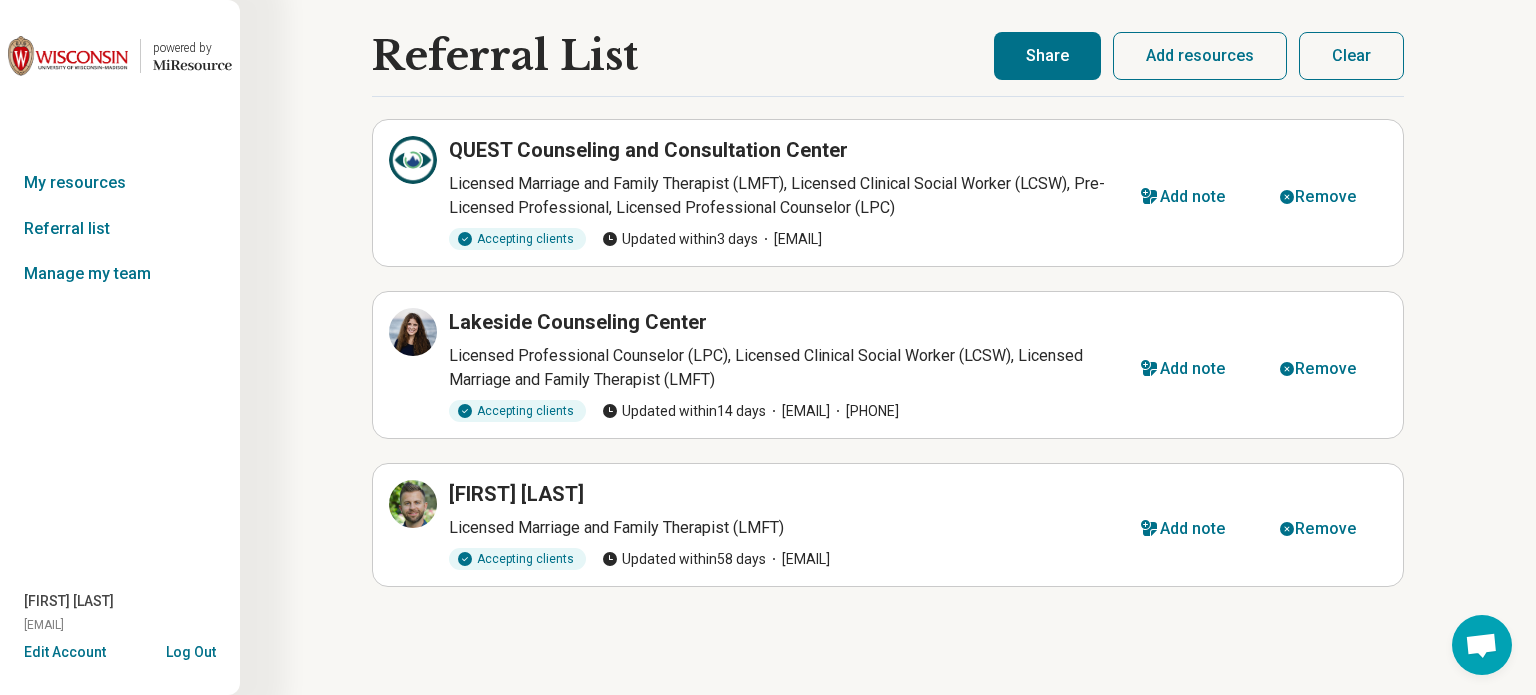 click on "Share" at bounding box center [1047, 56] 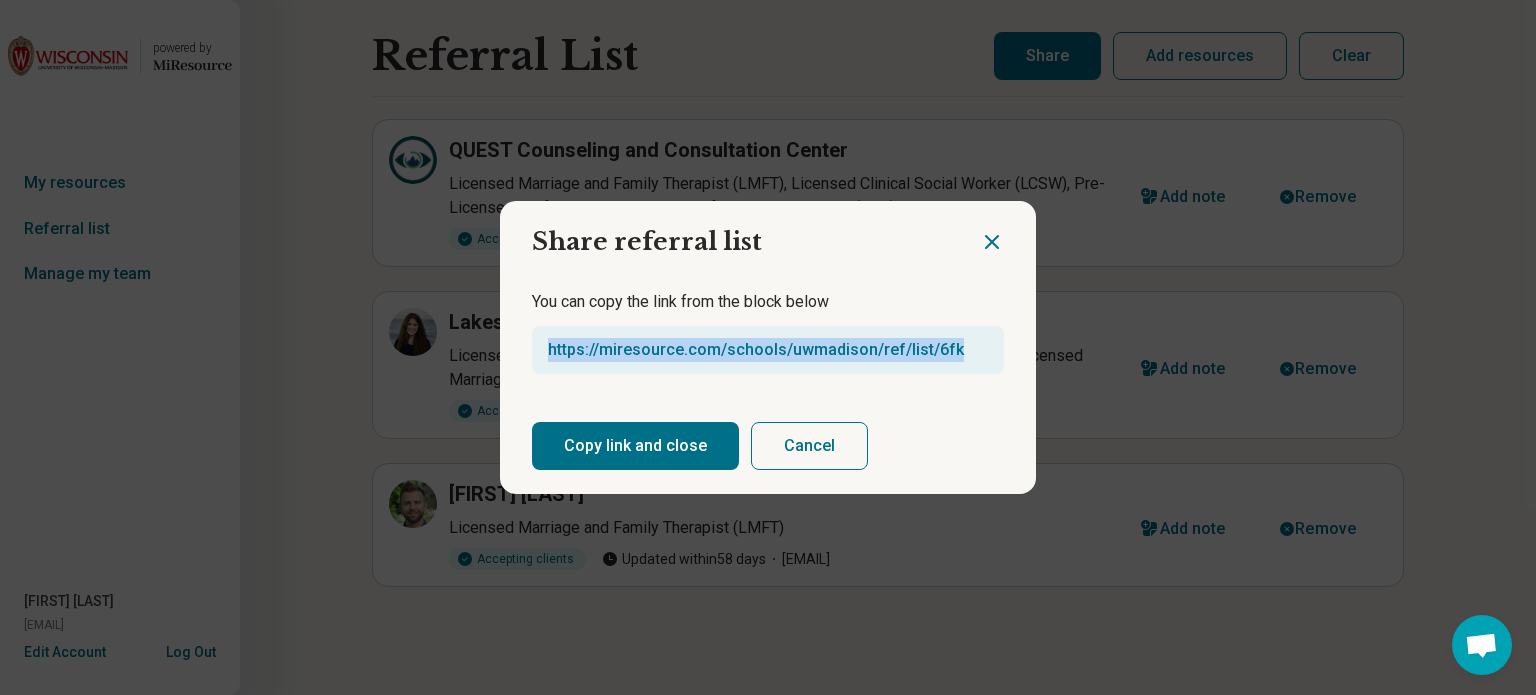 drag, startPoint x: 545, startPoint y: 348, endPoint x: 977, endPoint y: 357, distance: 432.09375 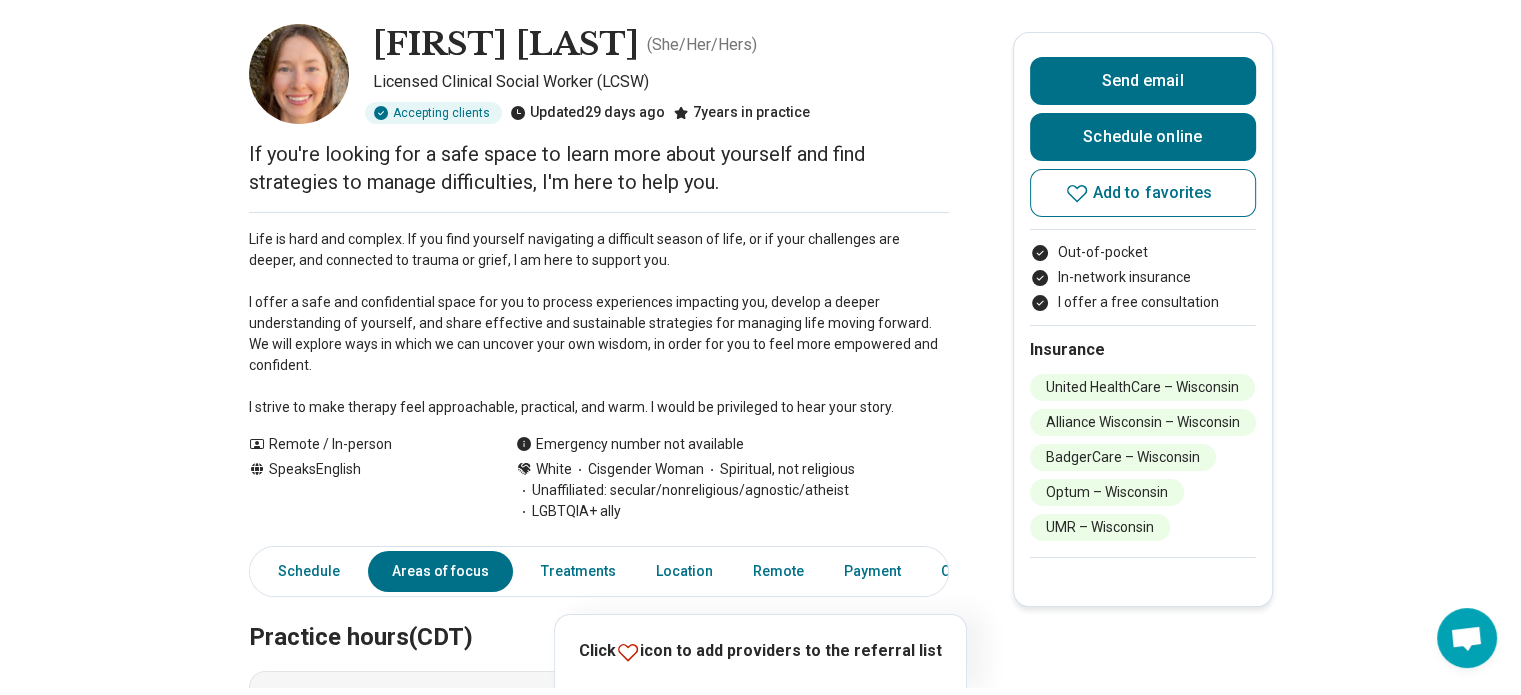 scroll, scrollTop: 0, scrollLeft: 0, axis: both 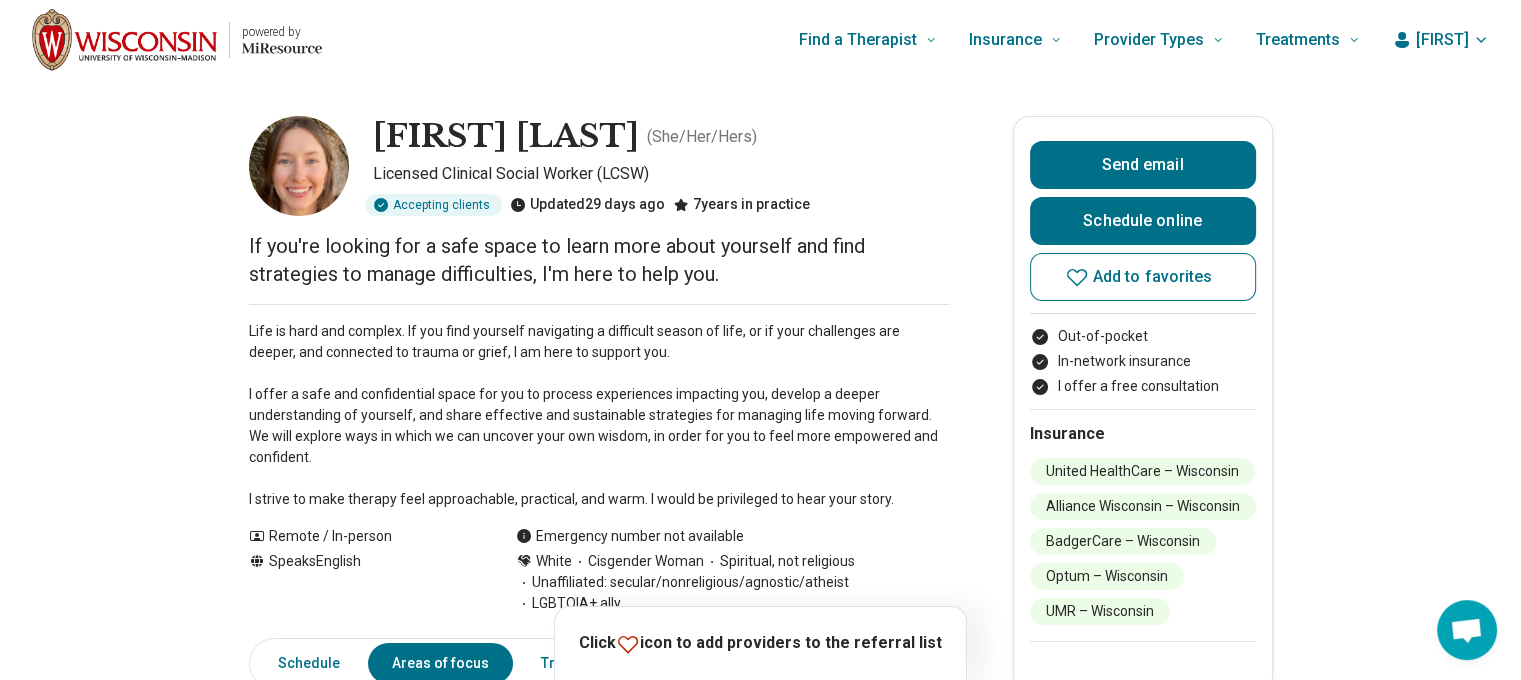 click at bounding box center (124, 40) 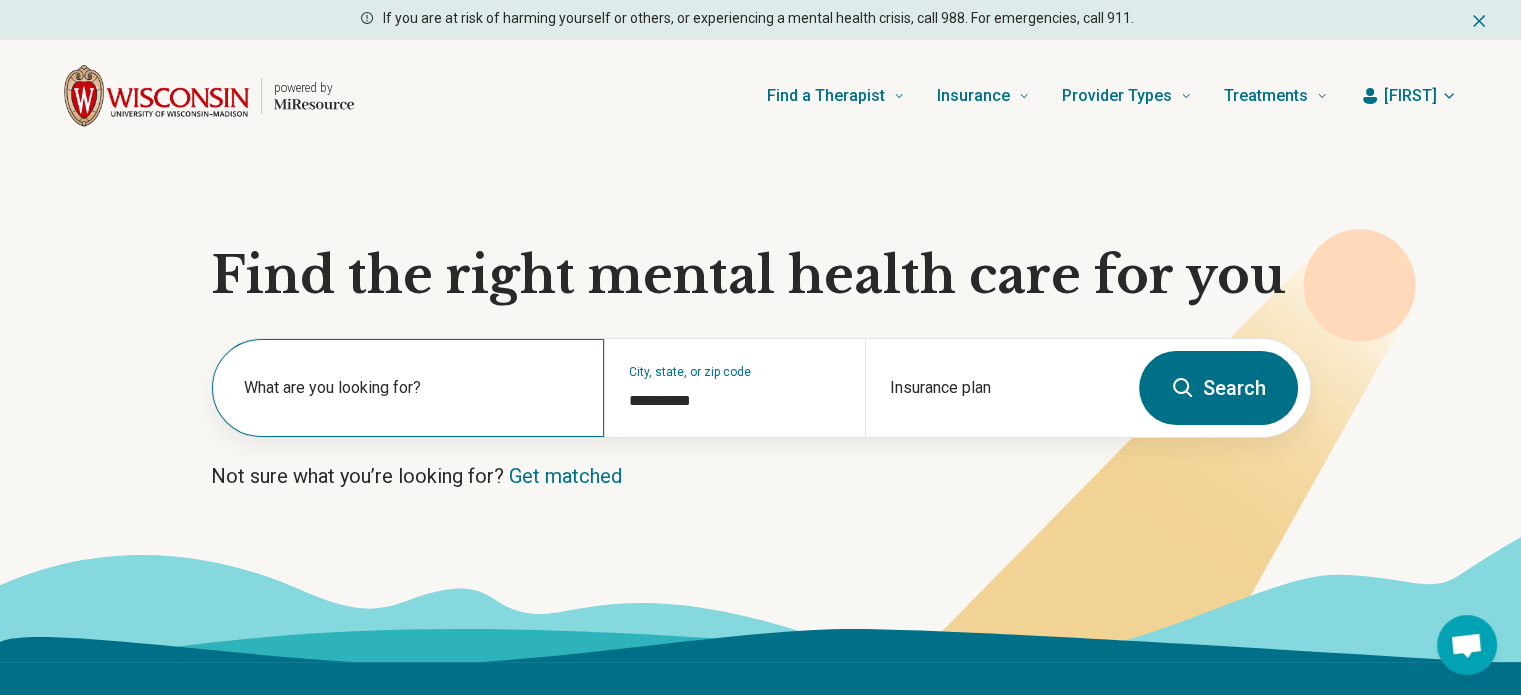 click on "What are you looking for?" at bounding box center (412, 388) 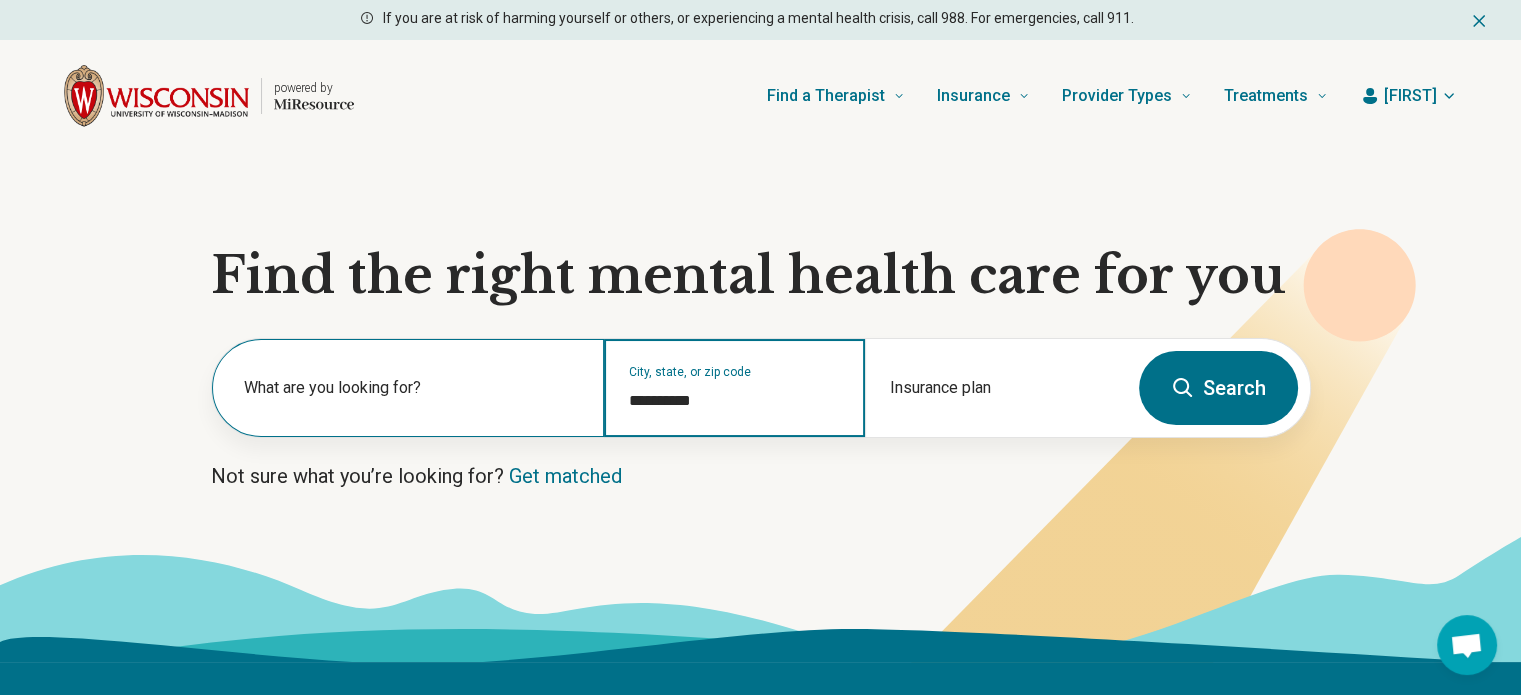 drag, startPoint x: 744, startPoint y: 395, endPoint x: 512, endPoint y: 383, distance: 232.31013 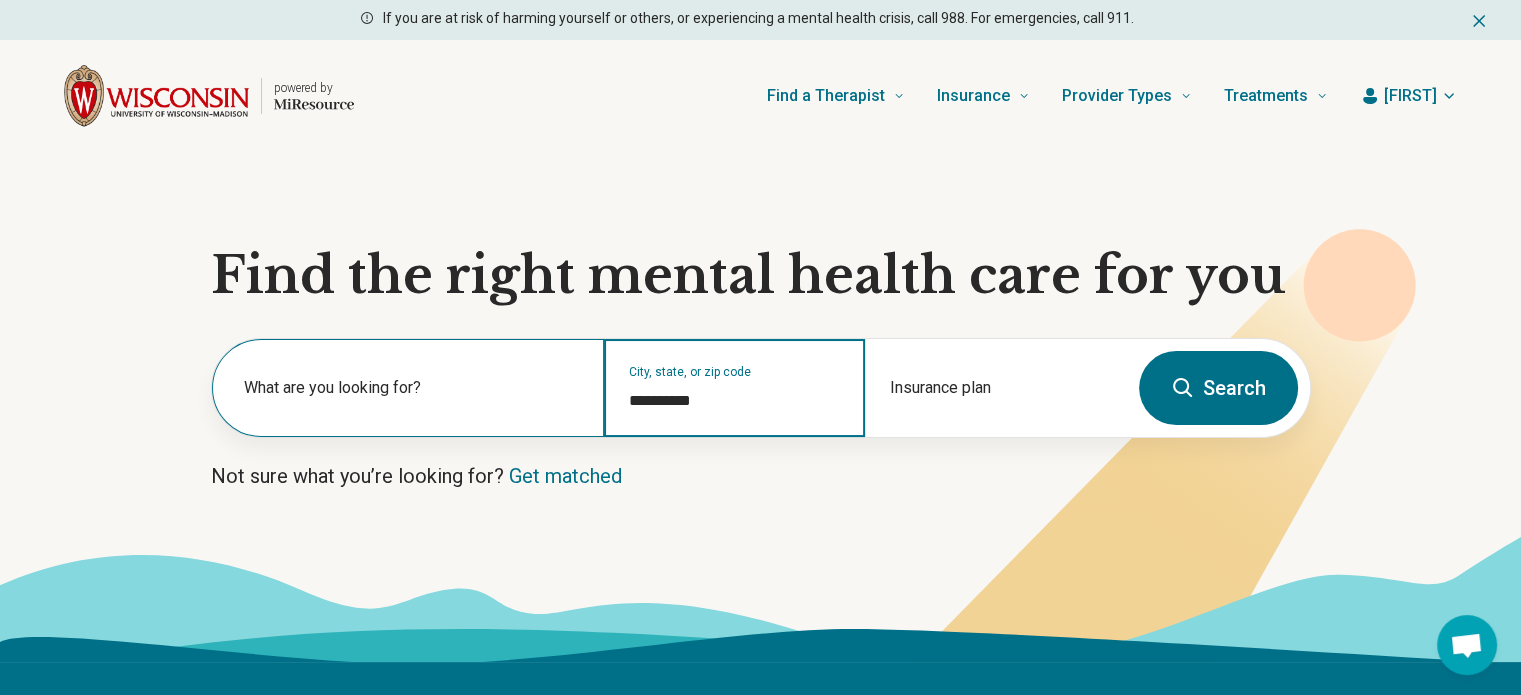 click on "**********" at bounding box center (669, 388) 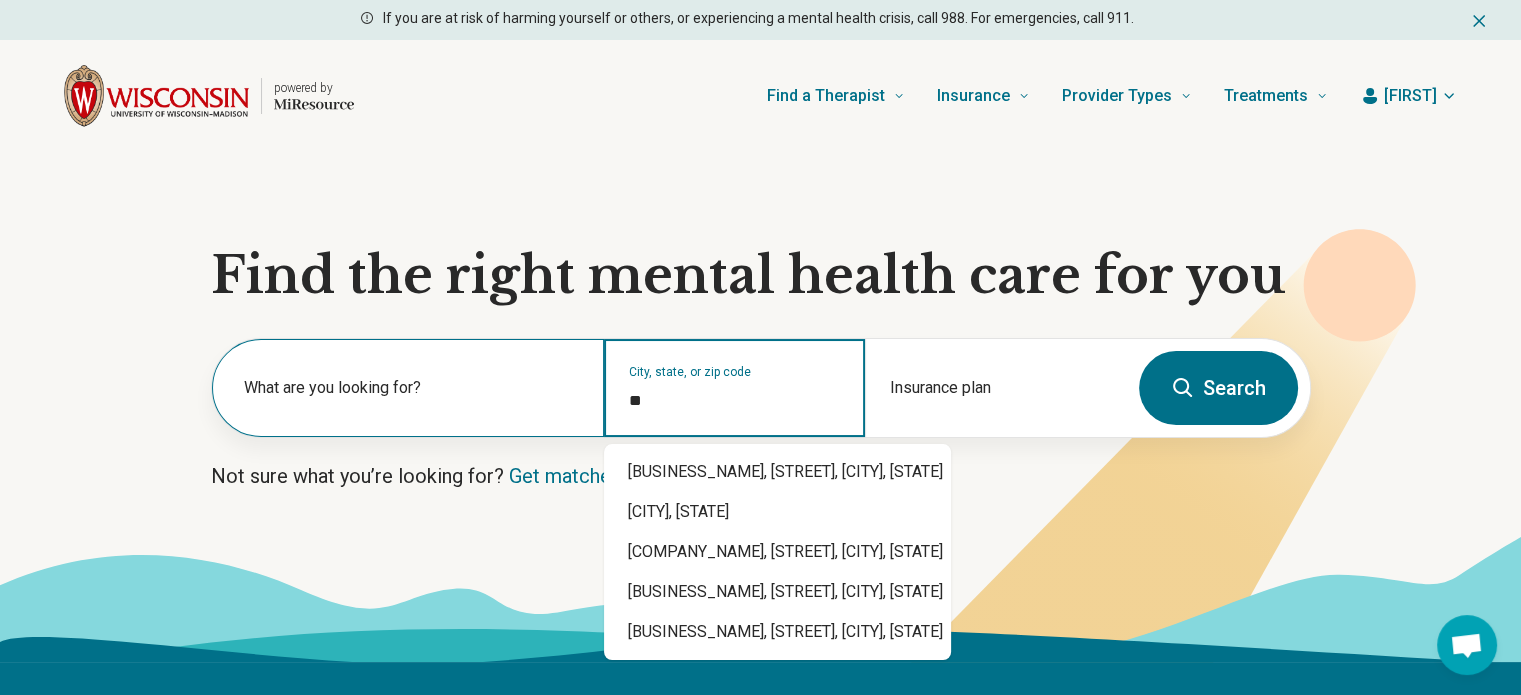 type on "*" 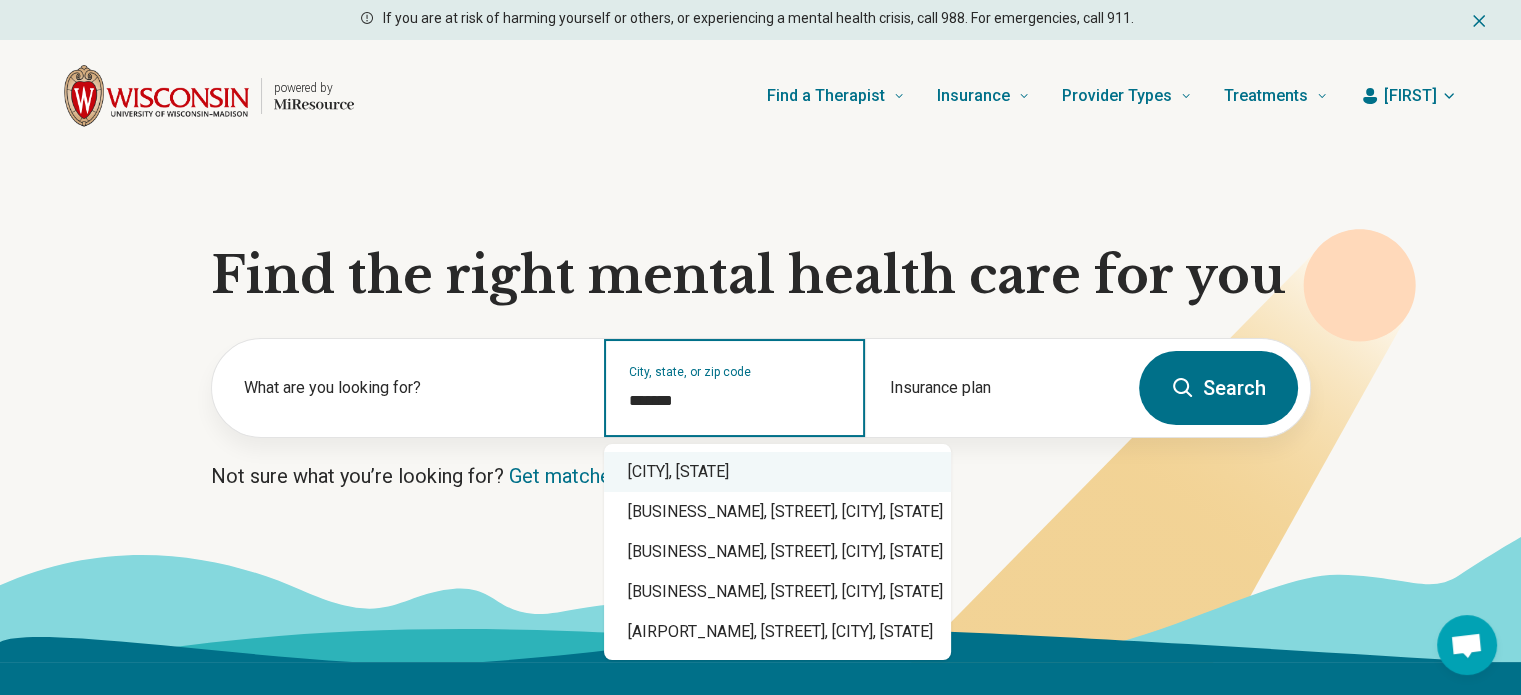 click on "[CITY], [STATE]" at bounding box center [777, 472] 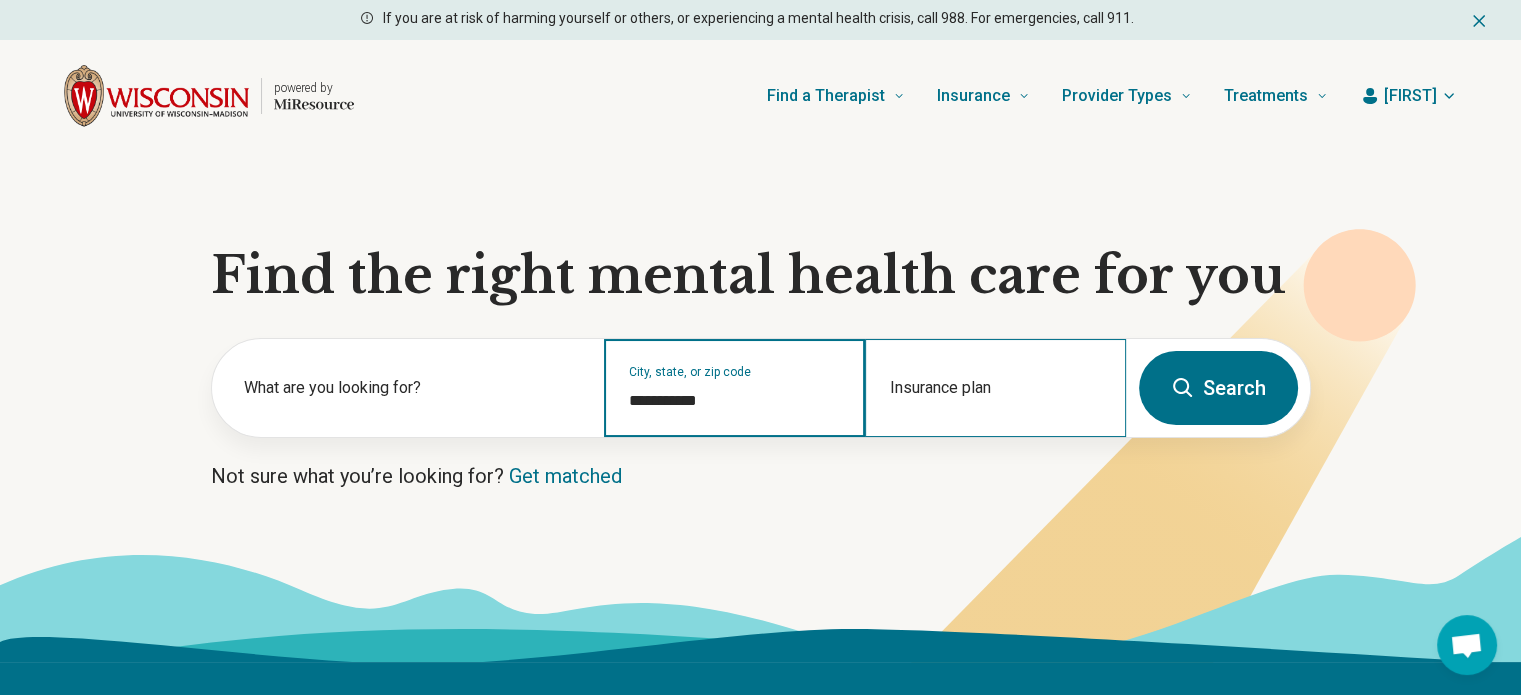 type on "**********" 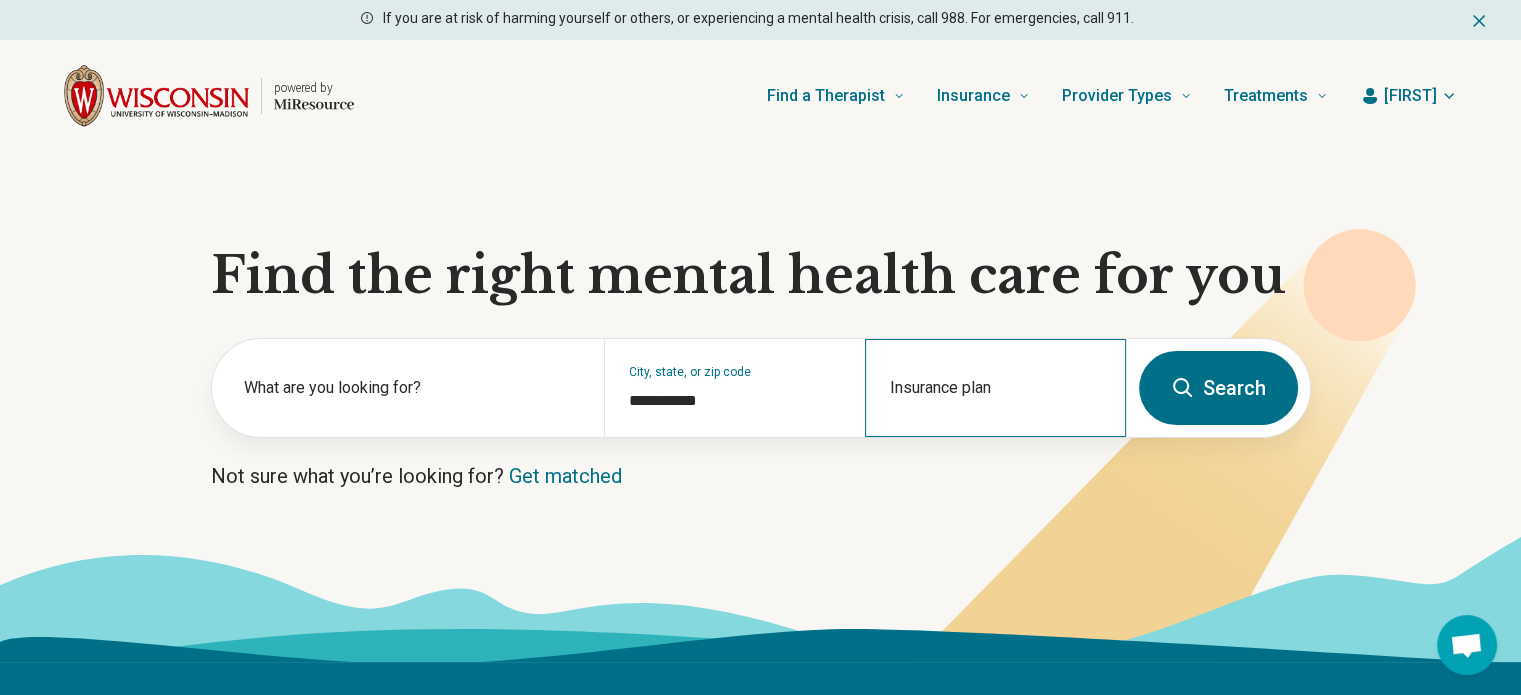 click on "Insurance plan" at bounding box center (995, 388) 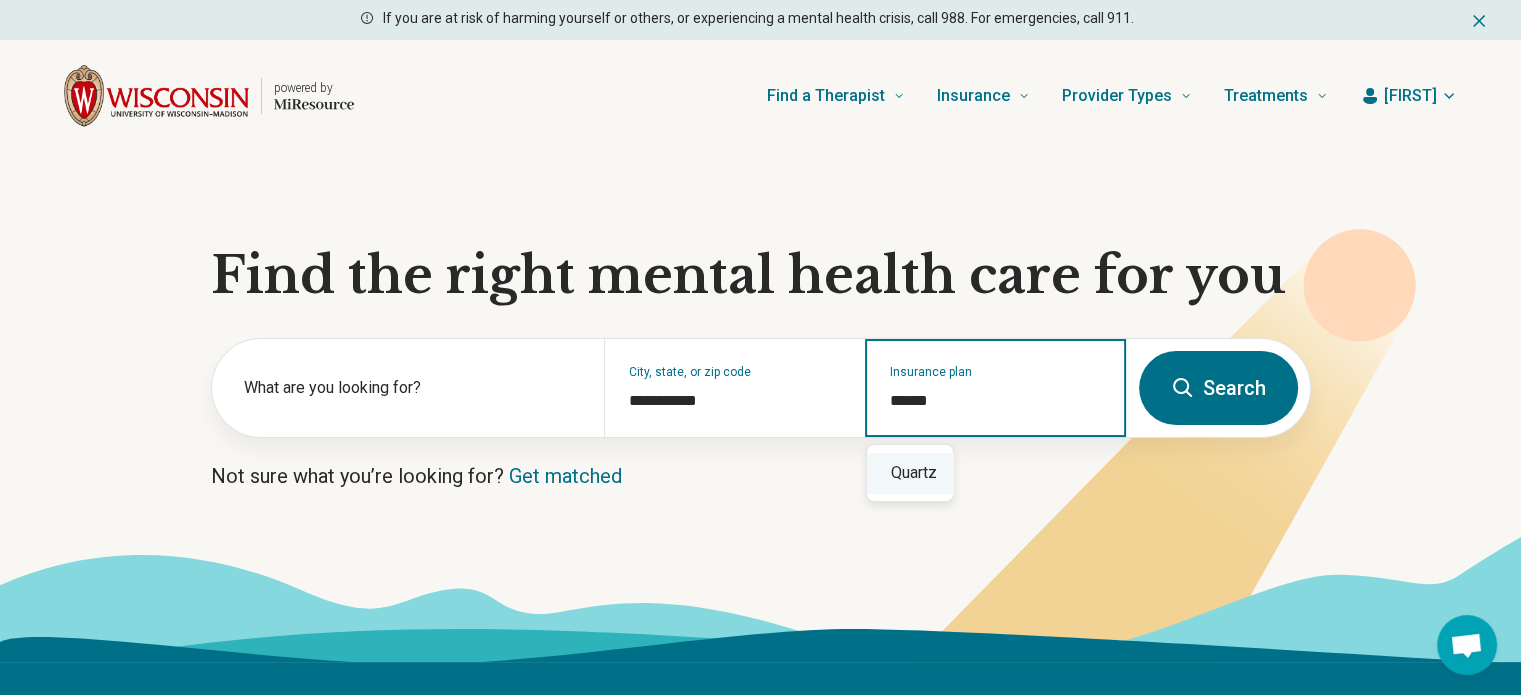 click on "Quartz" at bounding box center [910, 473] 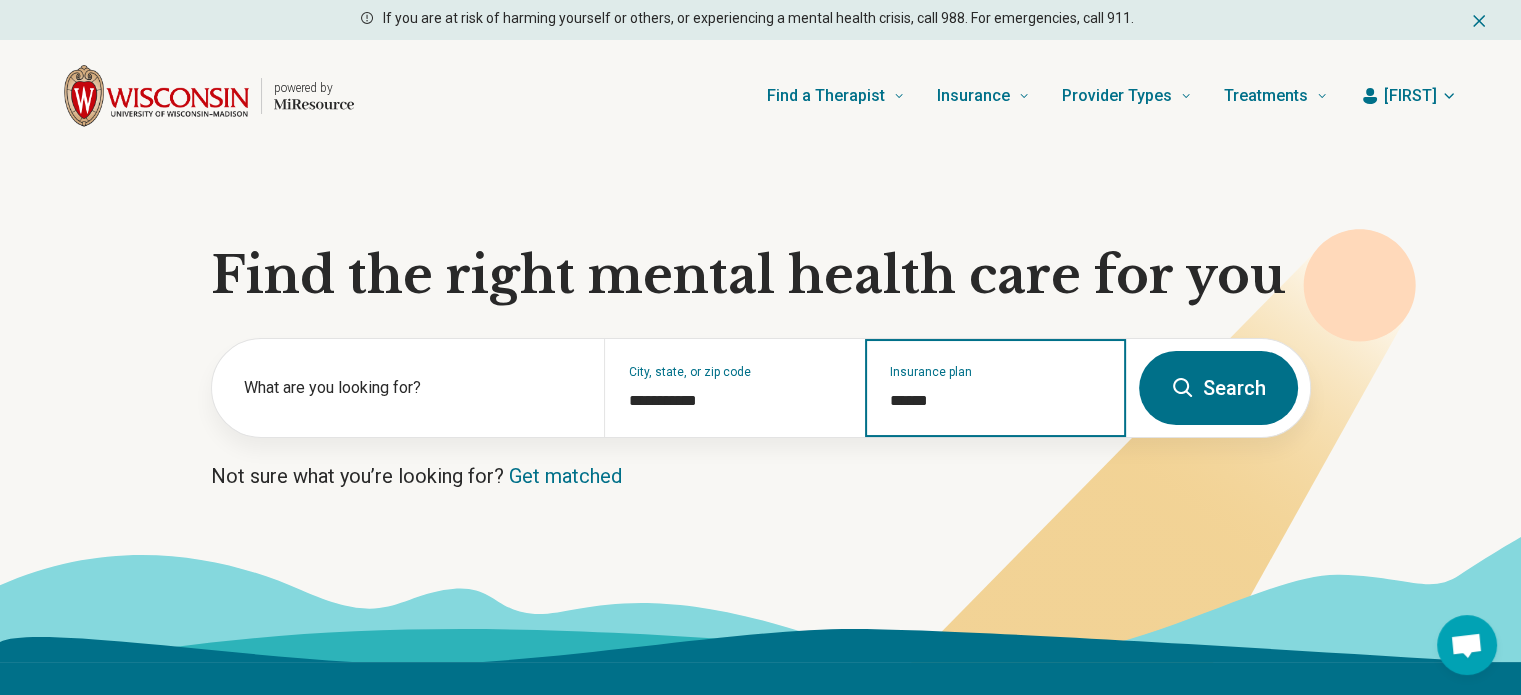 type on "******" 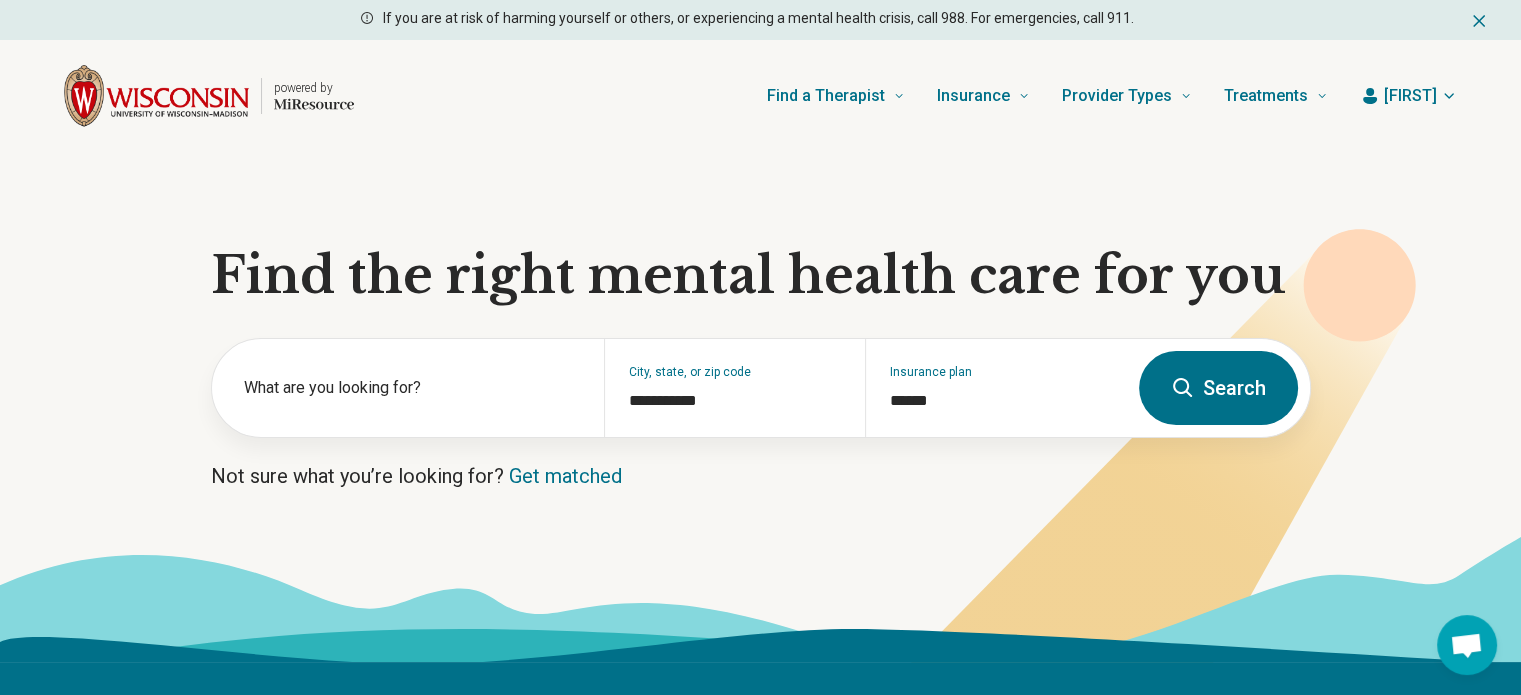 click on "Search" at bounding box center (1218, 388) 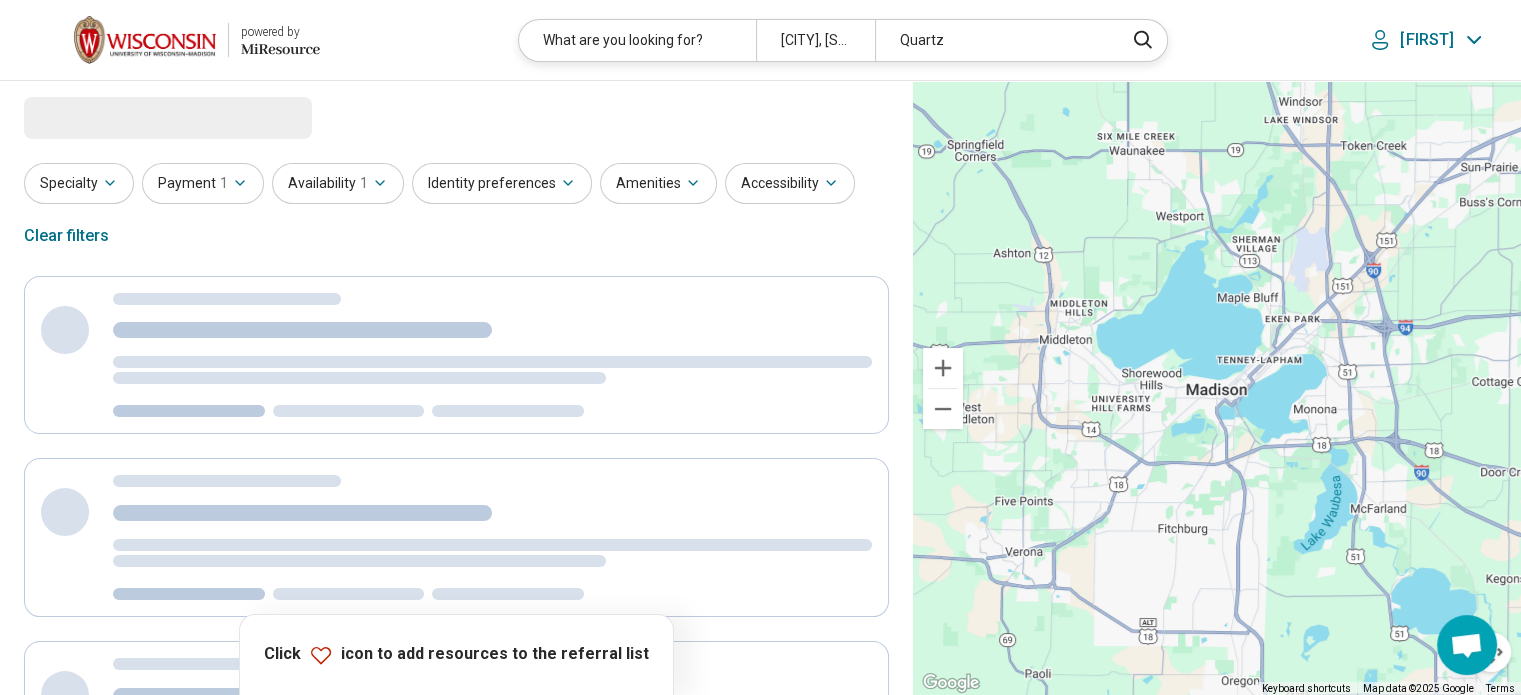 select on "***" 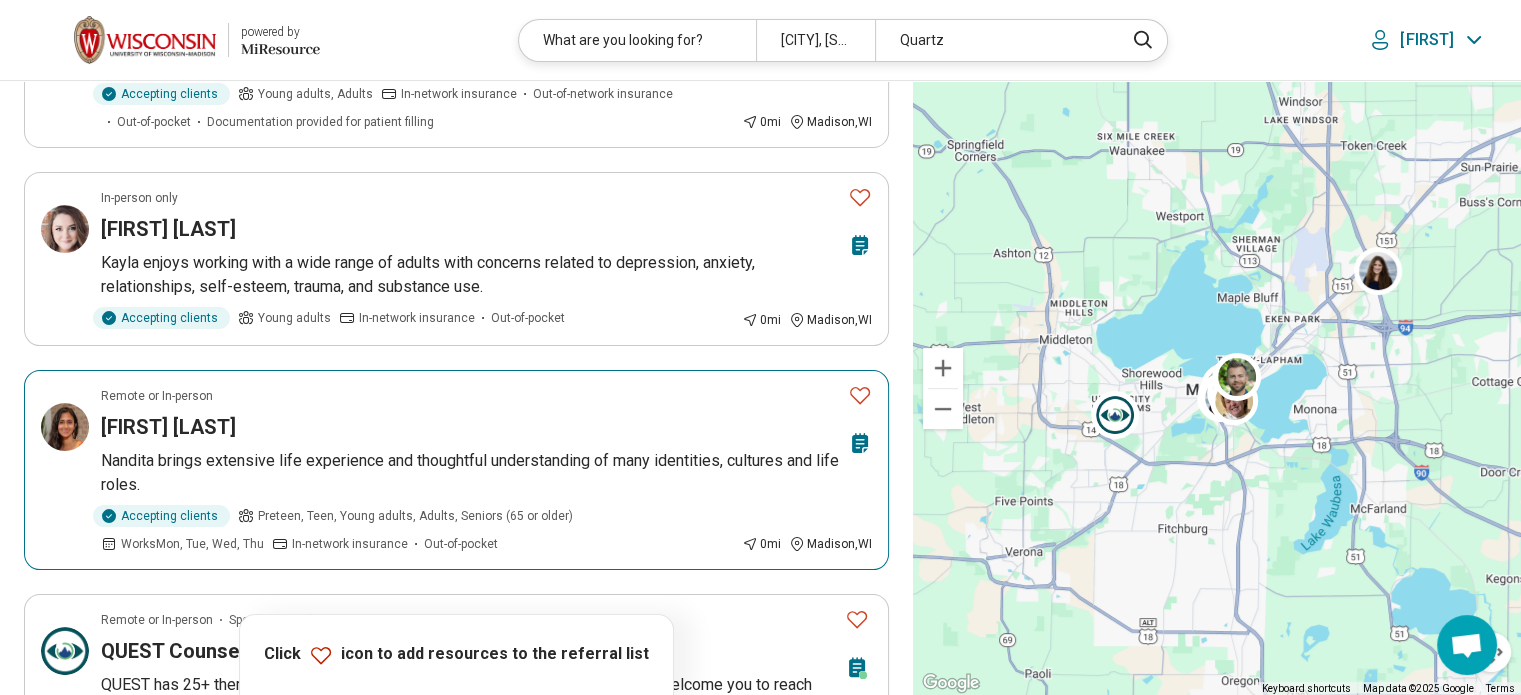 scroll, scrollTop: 300, scrollLeft: 0, axis: vertical 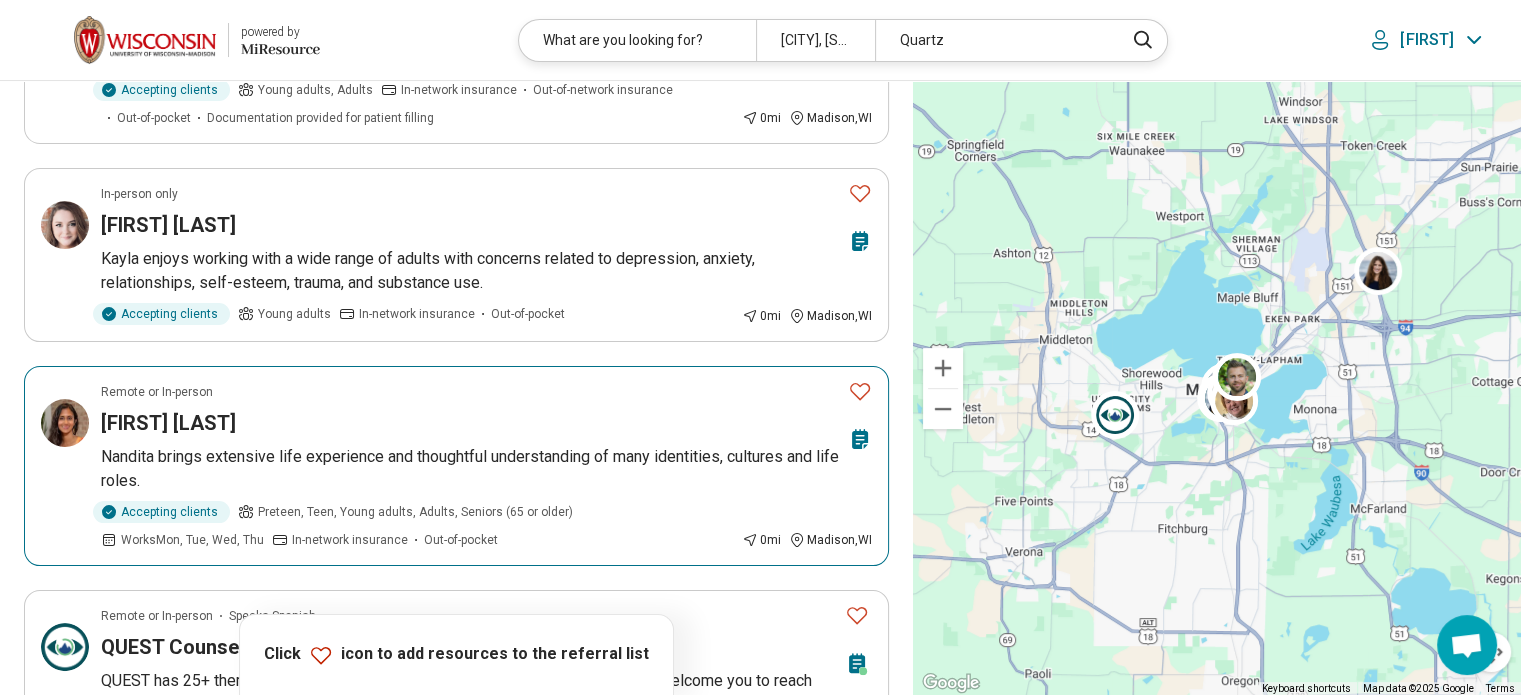 click at bounding box center [65, 423] 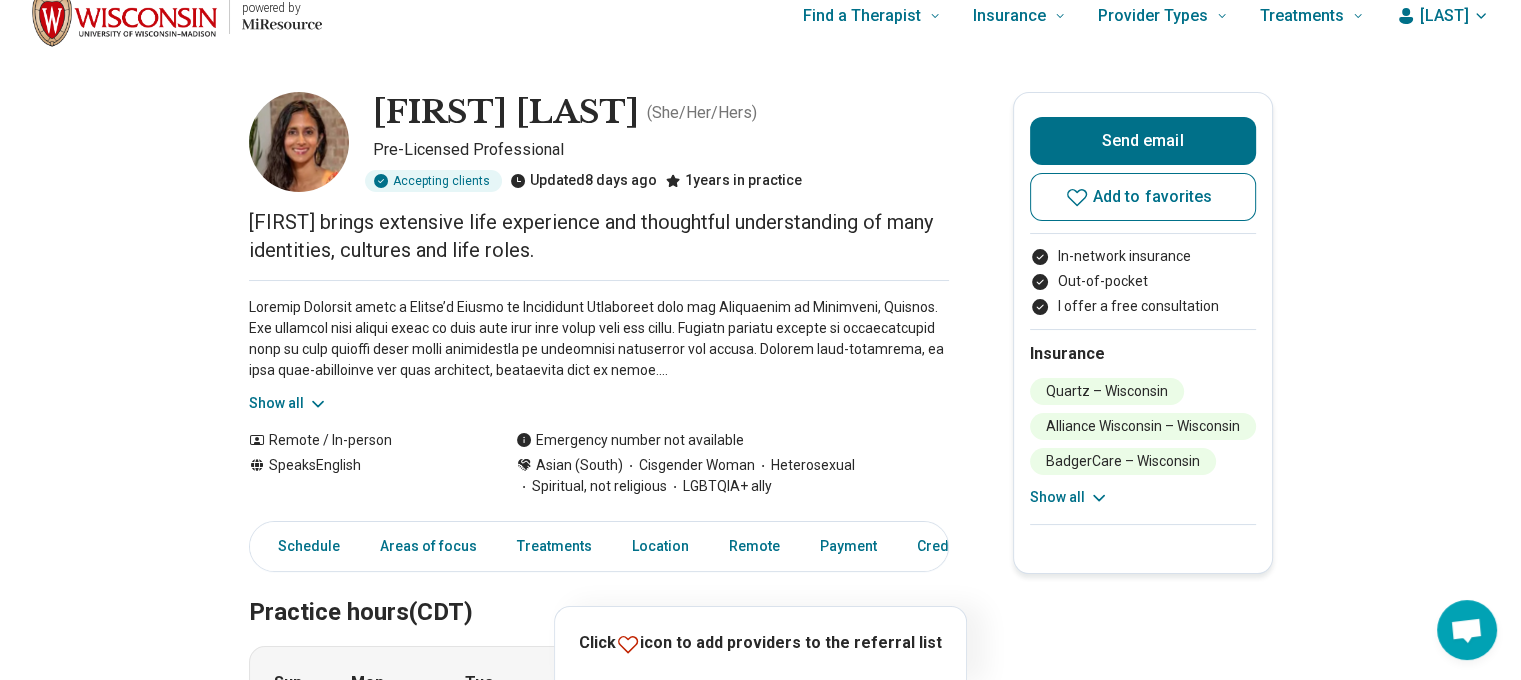 scroll, scrollTop: 0, scrollLeft: 0, axis: both 